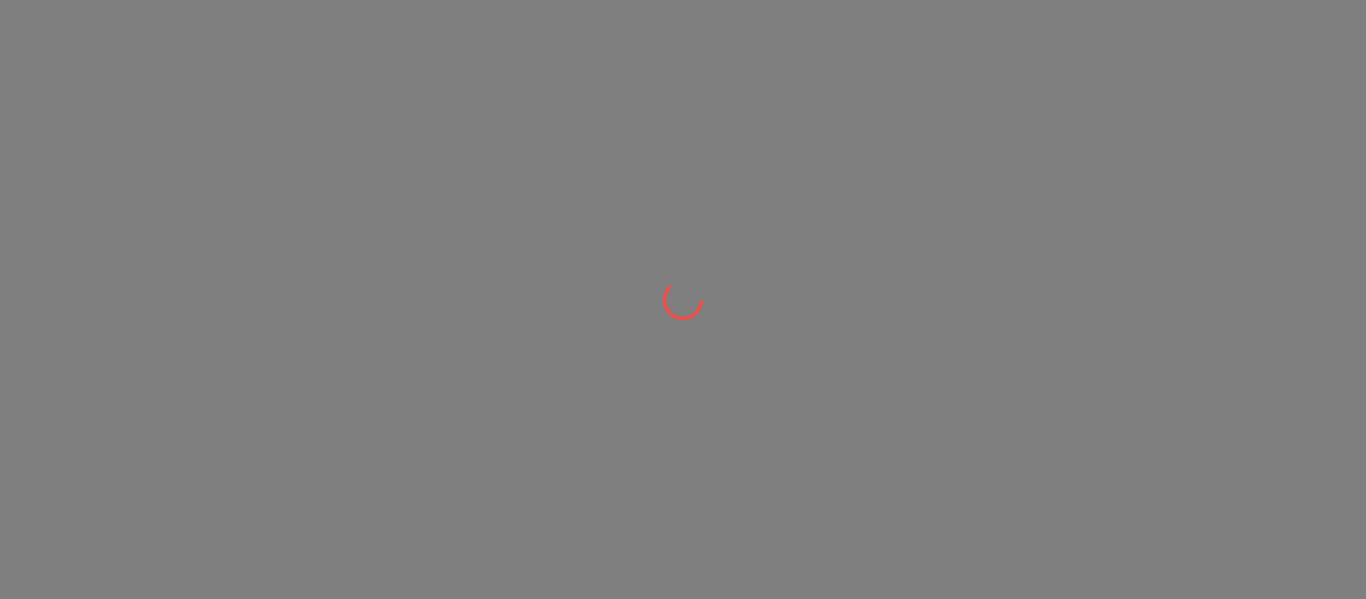 scroll, scrollTop: 0, scrollLeft: 0, axis: both 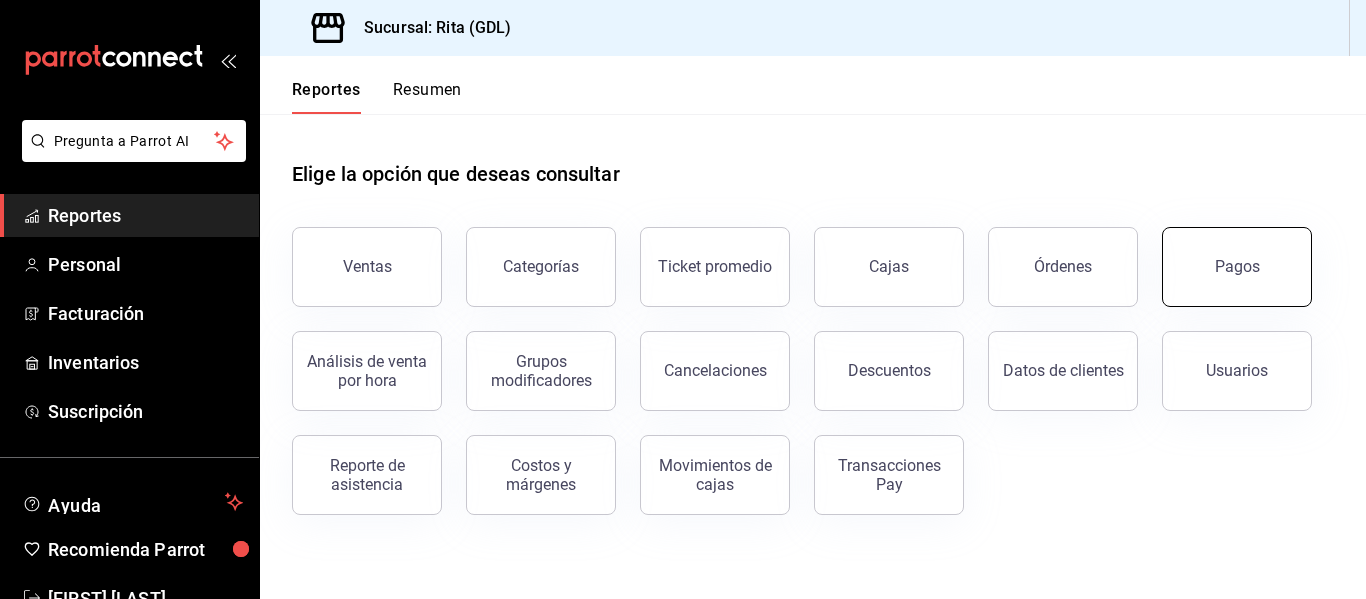 click on "Pagos" at bounding box center [1237, 266] 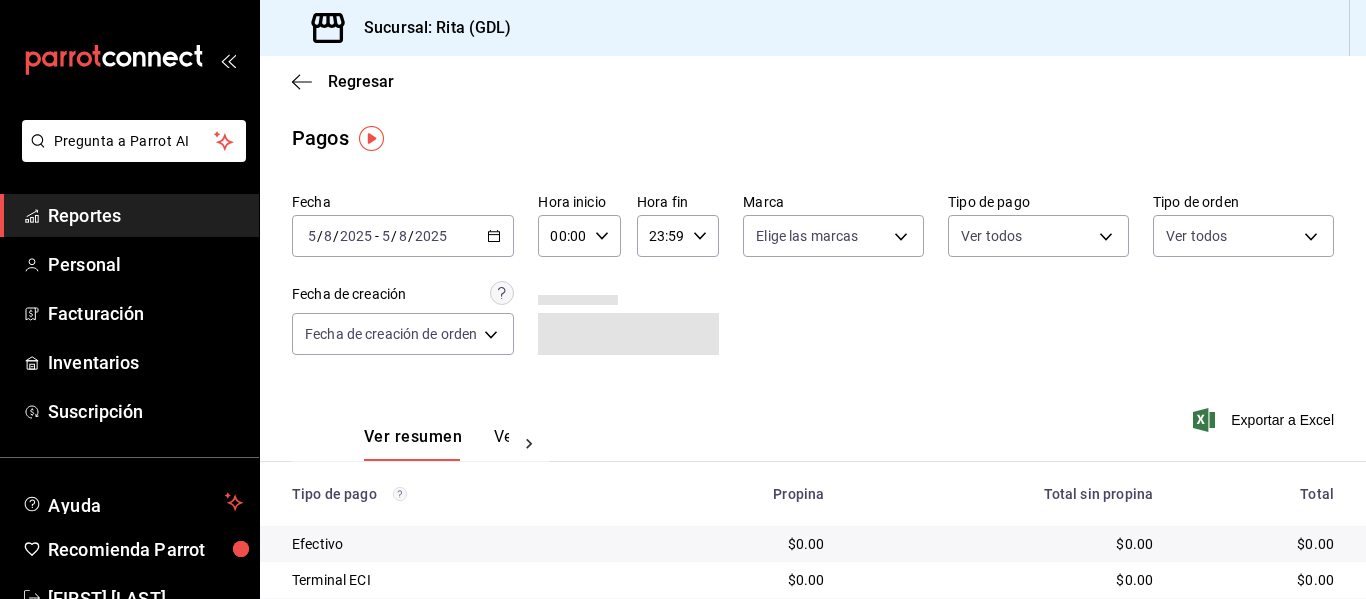 click on "/" at bounding box center [411, 236] 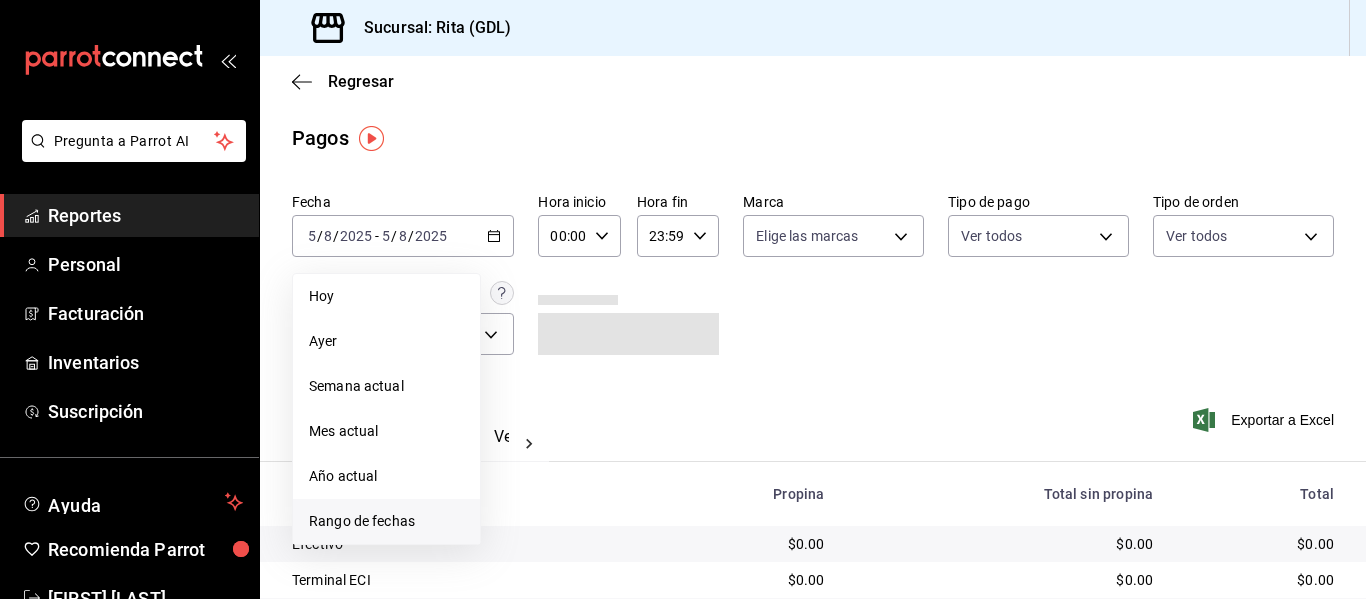 click on "Rango de fechas" at bounding box center [386, 521] 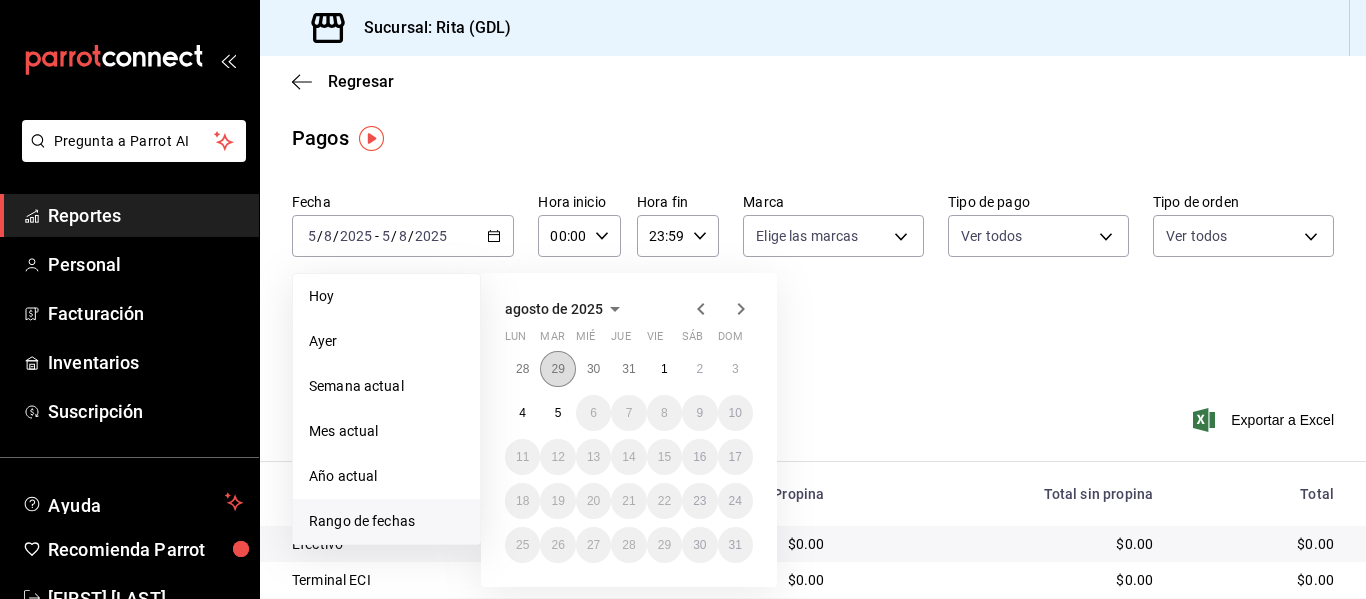 click on "29" at bounding box center [557, 369] 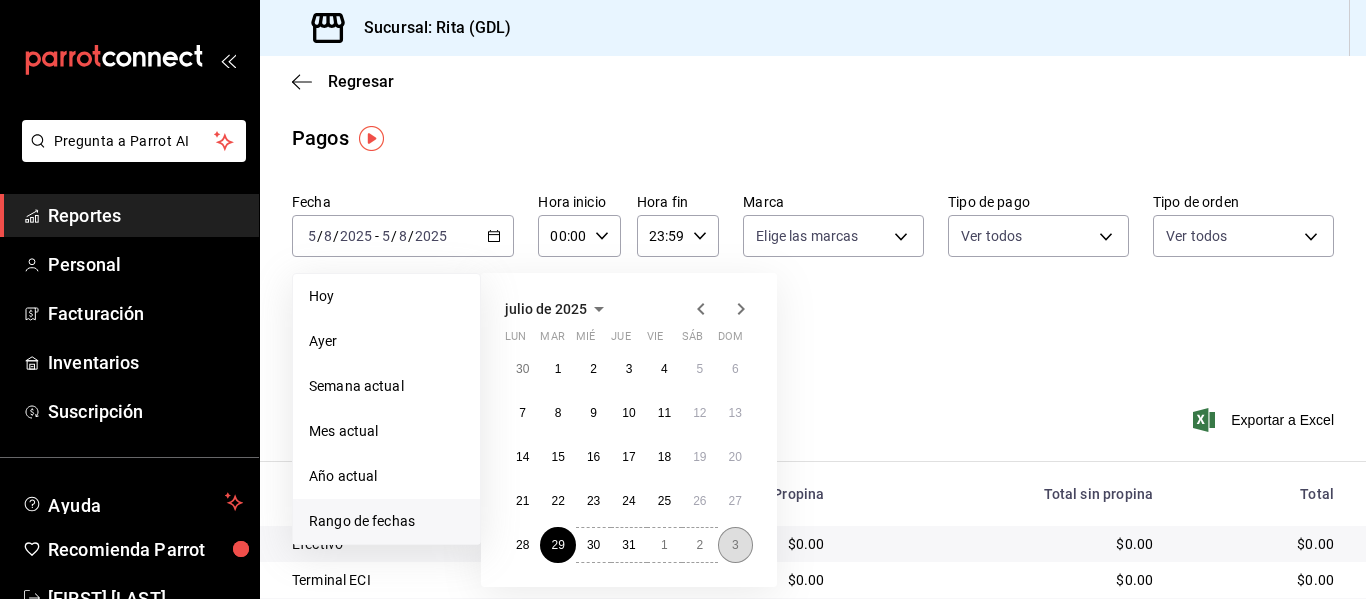 click on "3" at bounding box center (735, 545) 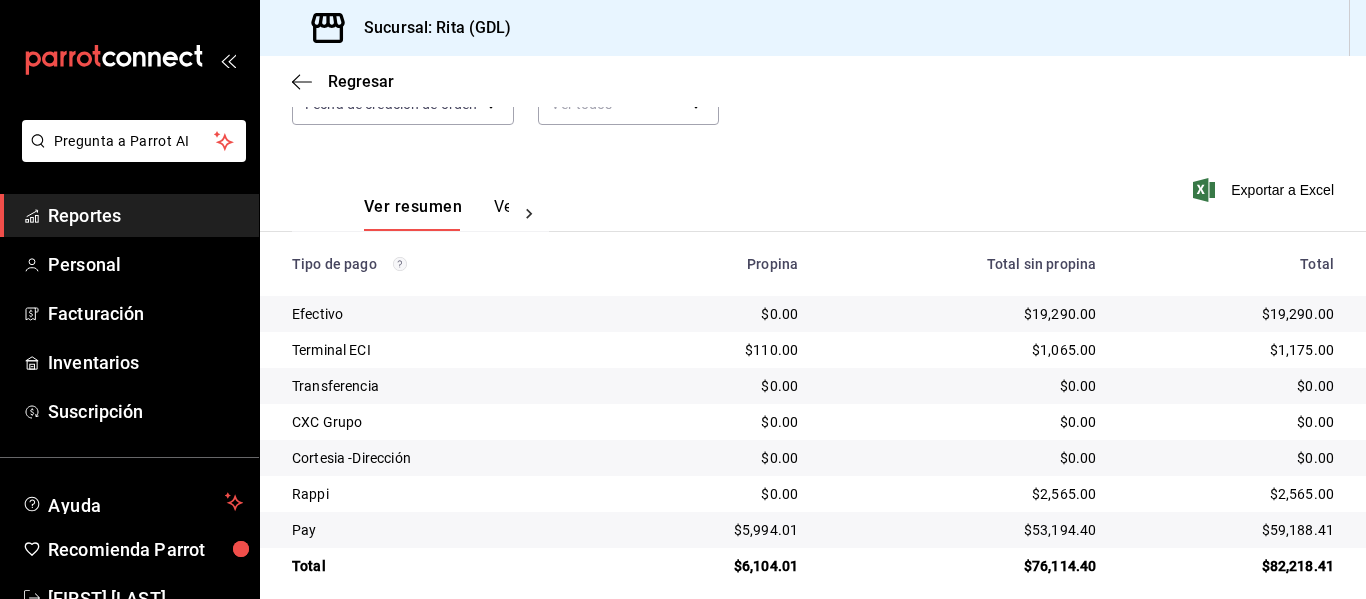 scroll, scrollTop: 248, scrollLeft: 0, axis: vertical 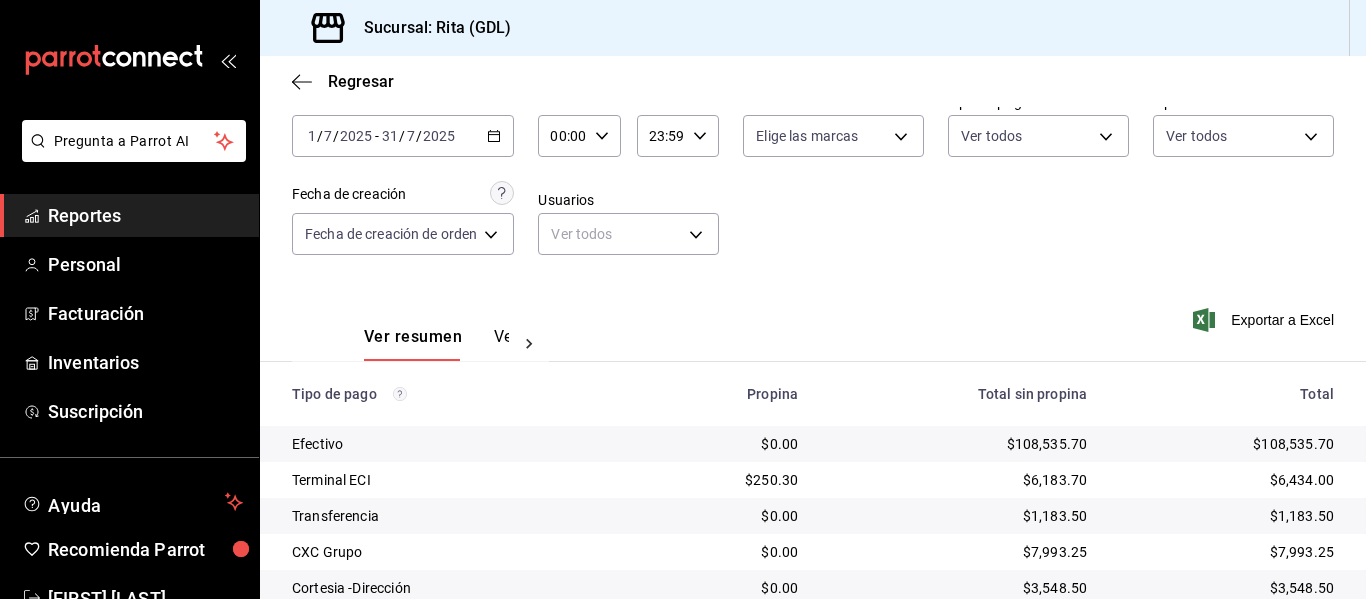 click on "2025-07-01 1 / 7 / 2025 - 2025-07-31 31 / 7 / 2025" at bounding box center [403, 136] 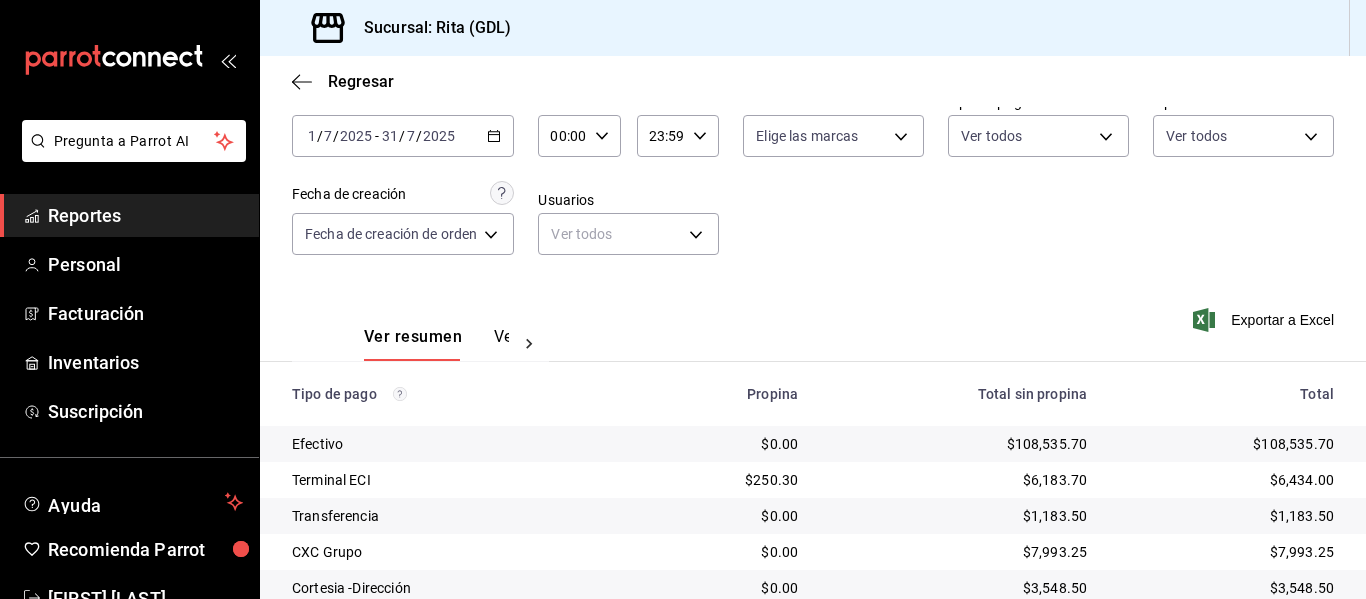 click 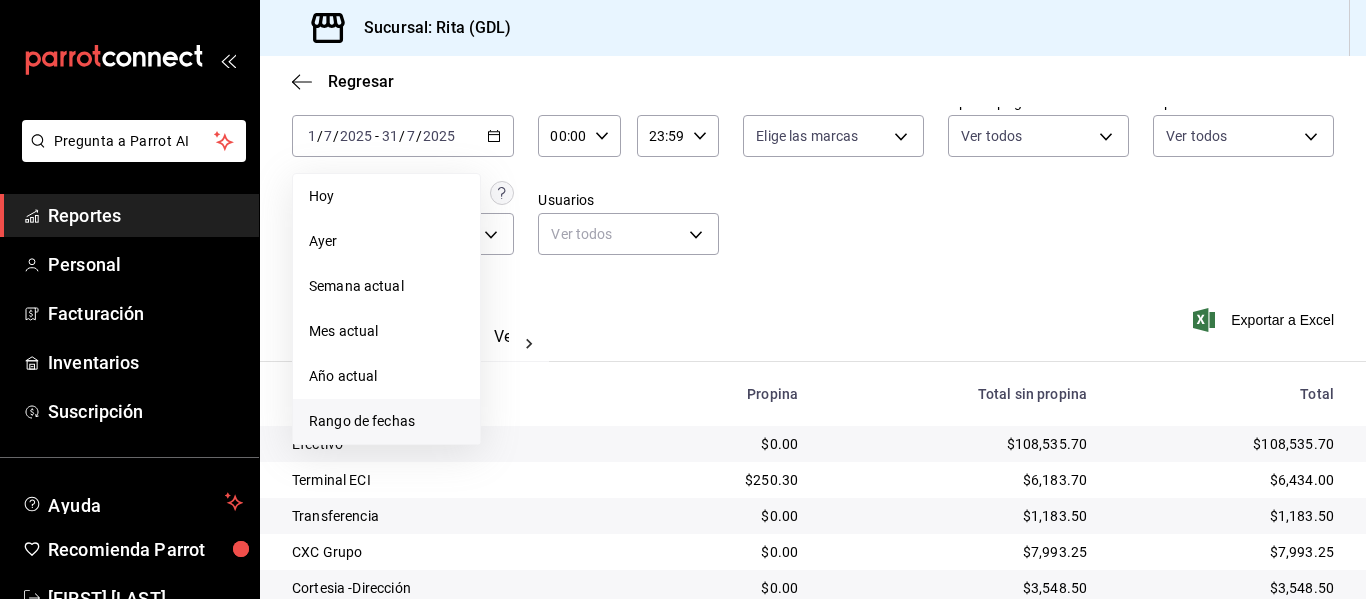 click on "Rango de fechas" at bounding box center (386, 421) 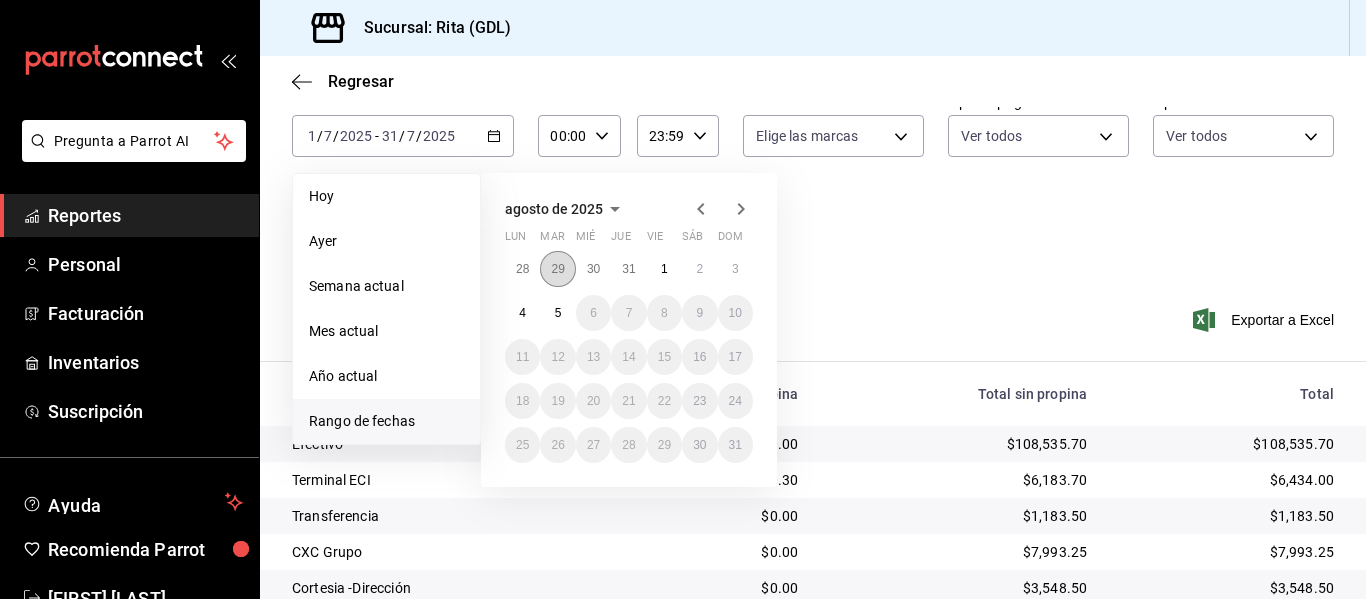 click on "29" at bounding box center [557, 269] 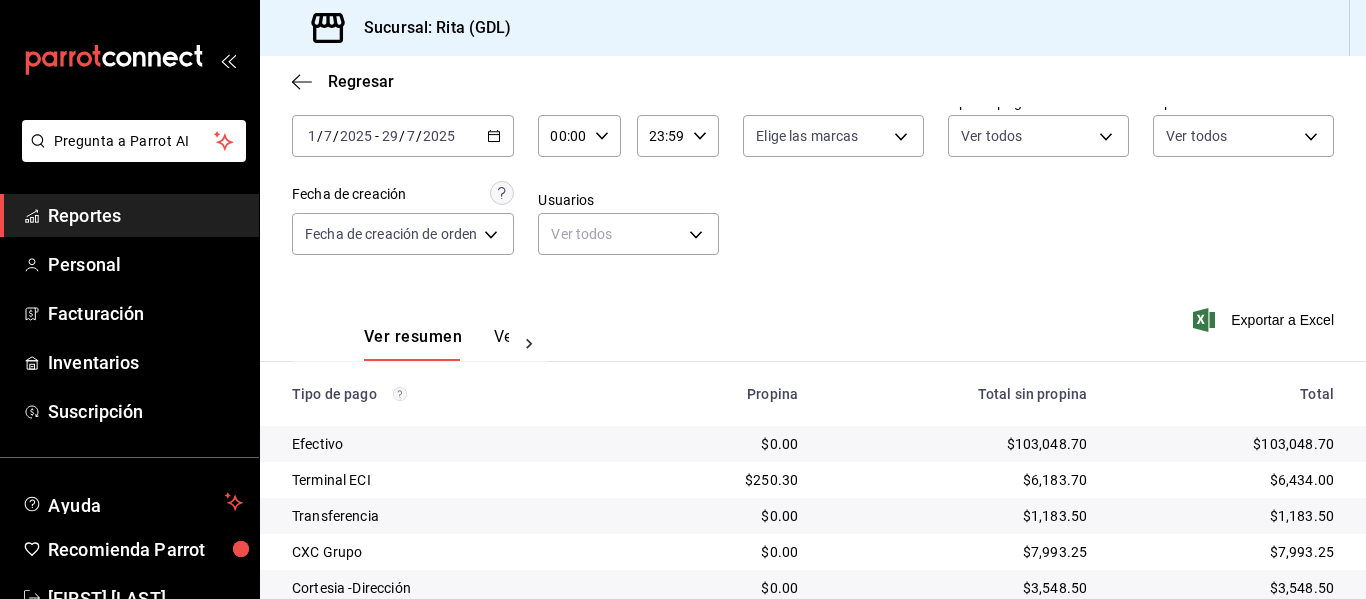 click 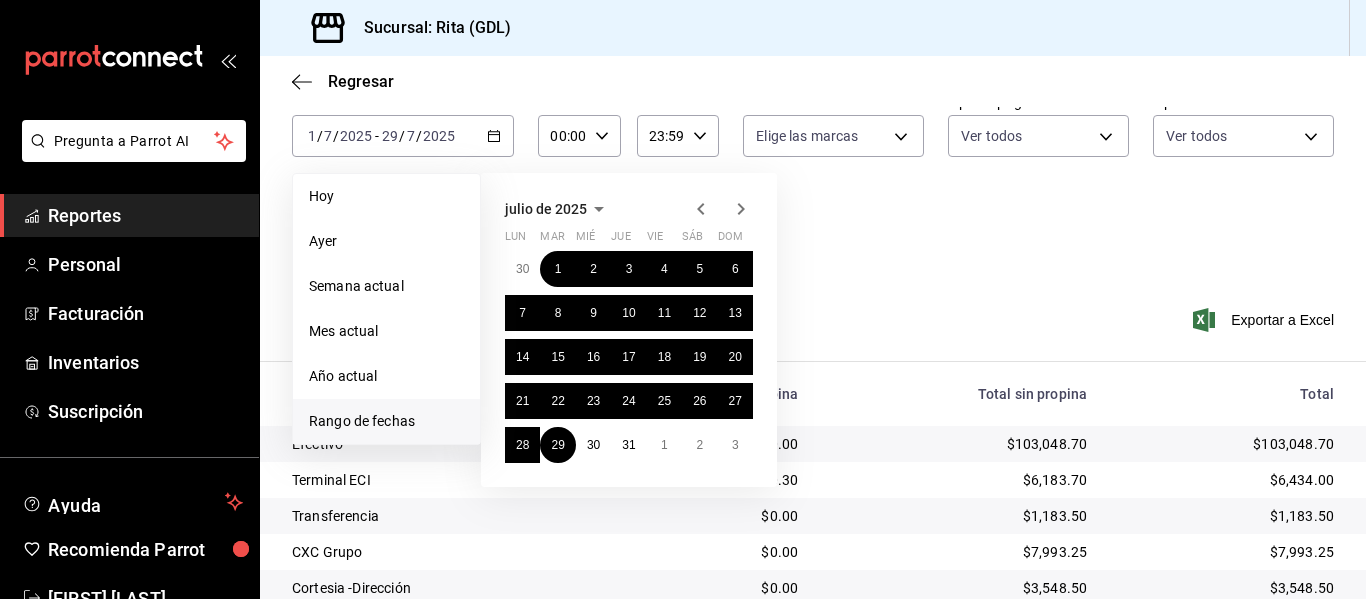 click on "Rango de fechas" at bounding box center [386, 421] 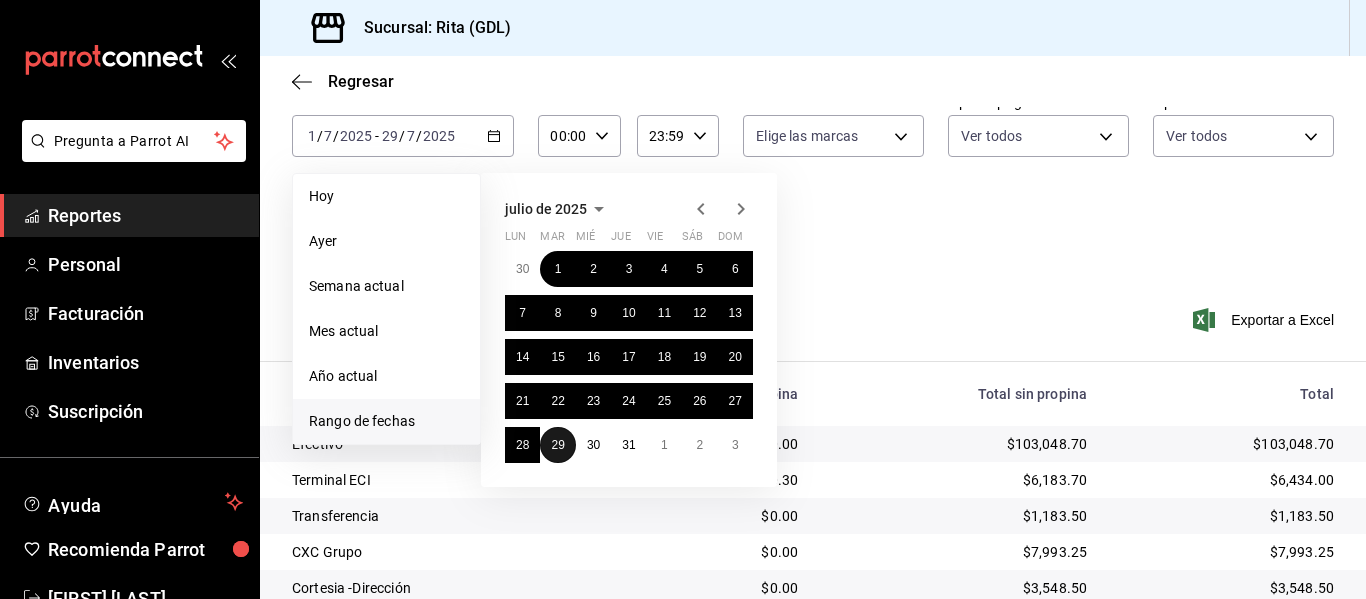 click on "29" at bounding box center (557, 445) 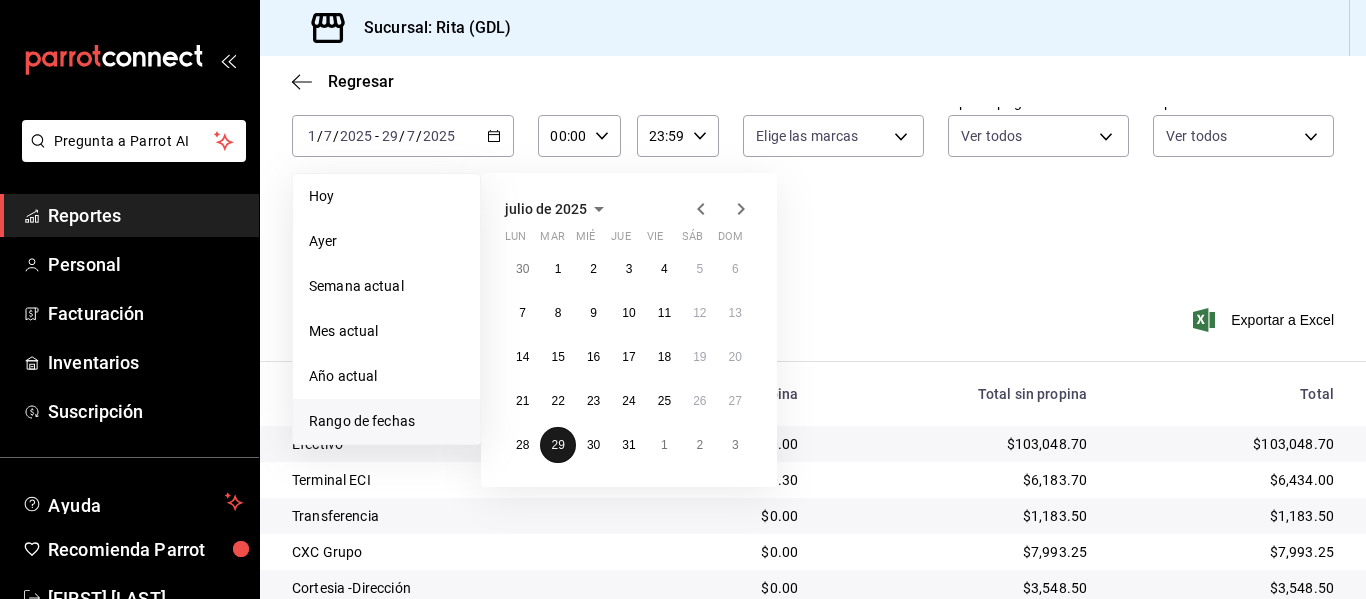 click on "29" at bounding box center [557, 445] 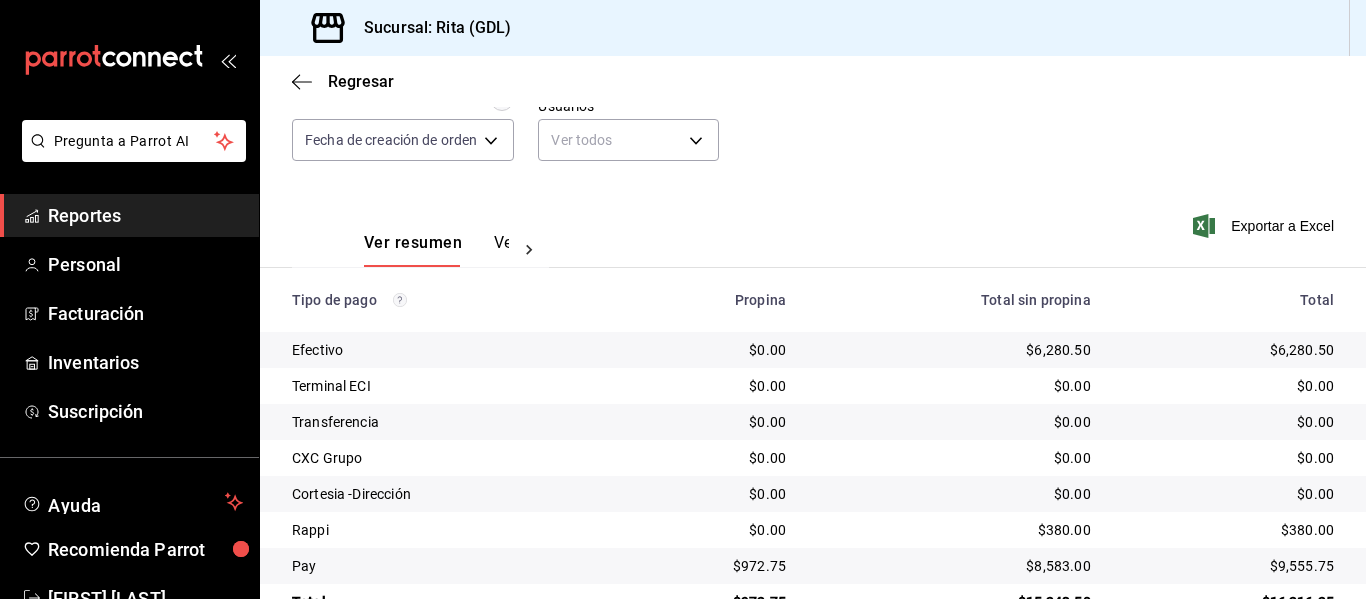 scroll, scrollTop: 248, scrollLeft: 0, axis: vertical 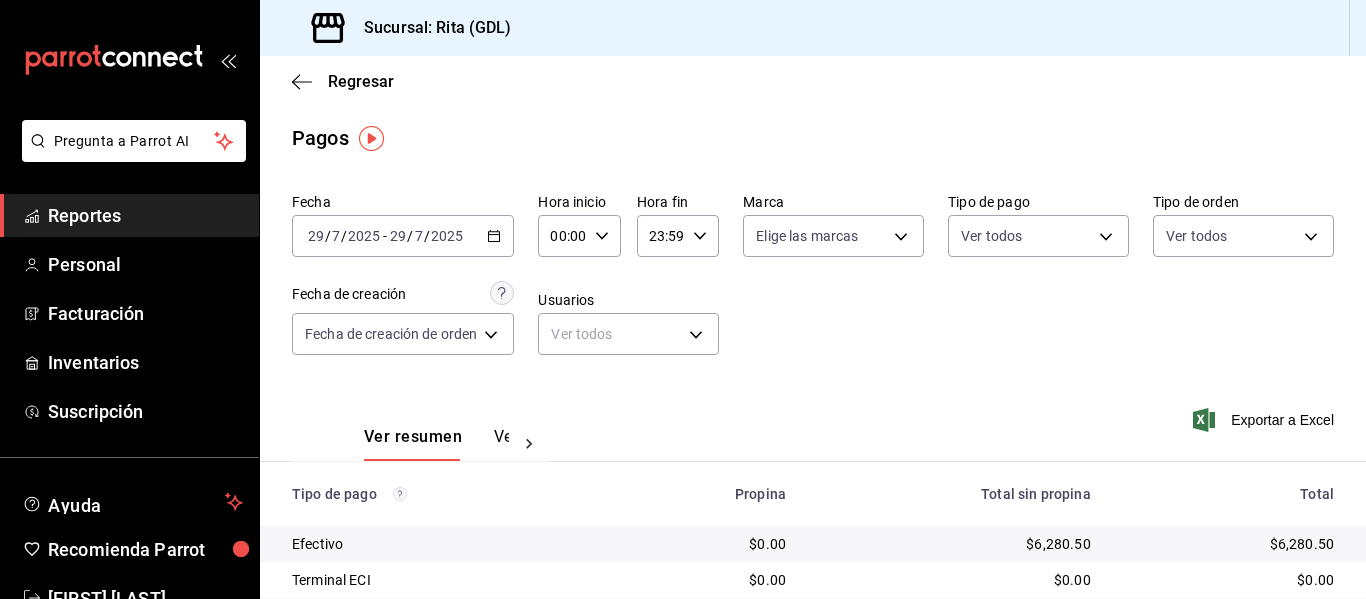 click 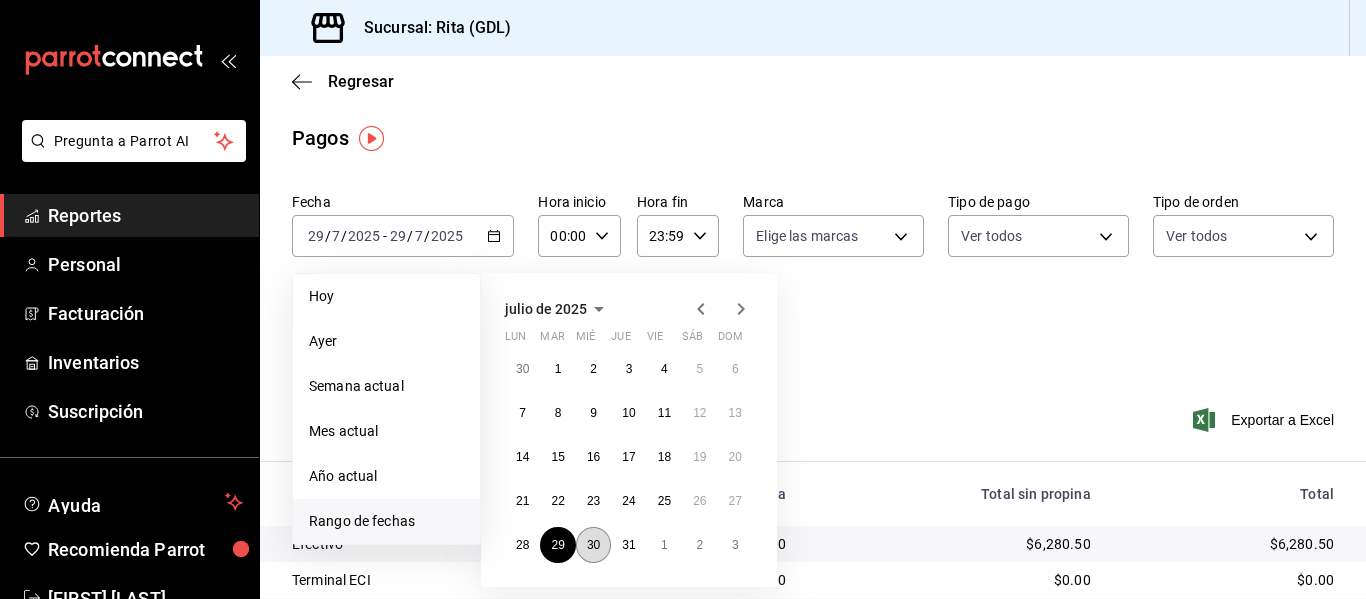 click on "30" at bounding box center [593, 545] 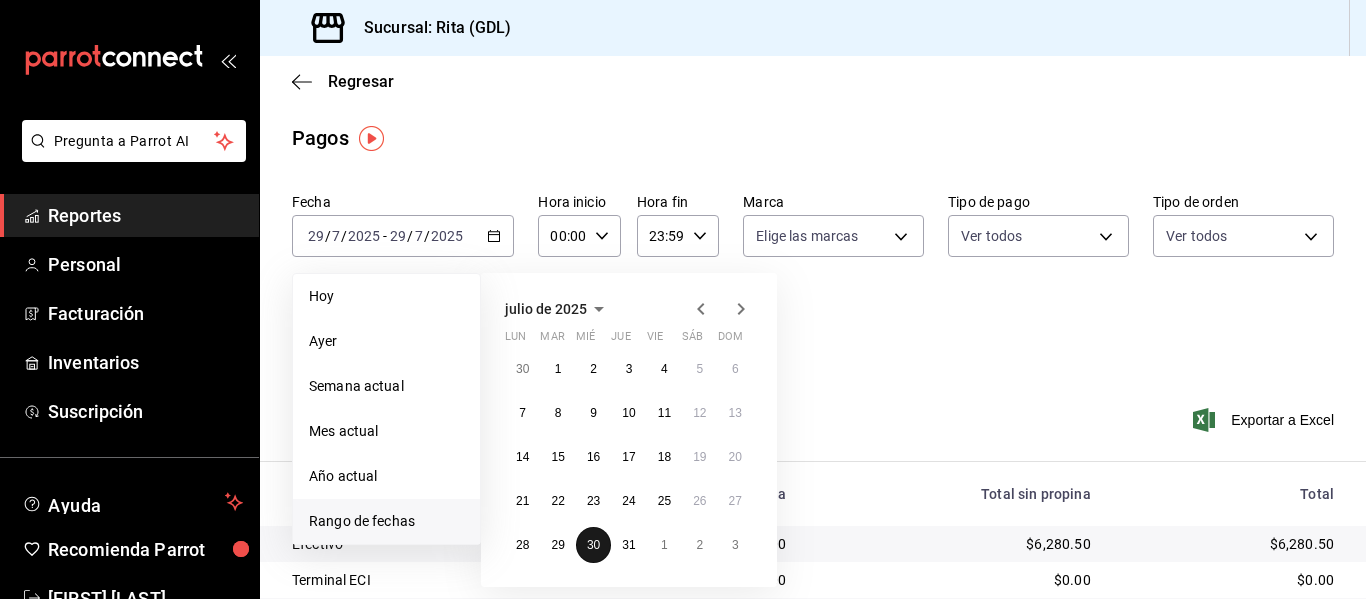 click on "30" at bounding box center (593, 545) 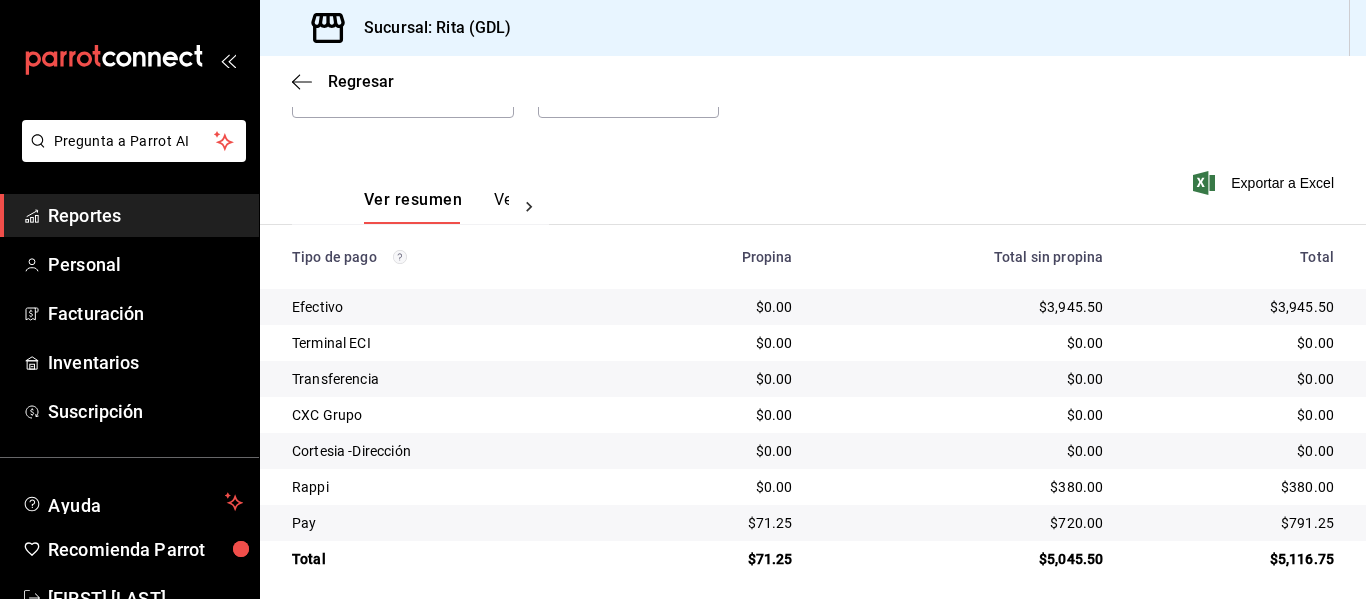 scroll, scrollTop: 248, scrollLeft: 0, axis: vertical 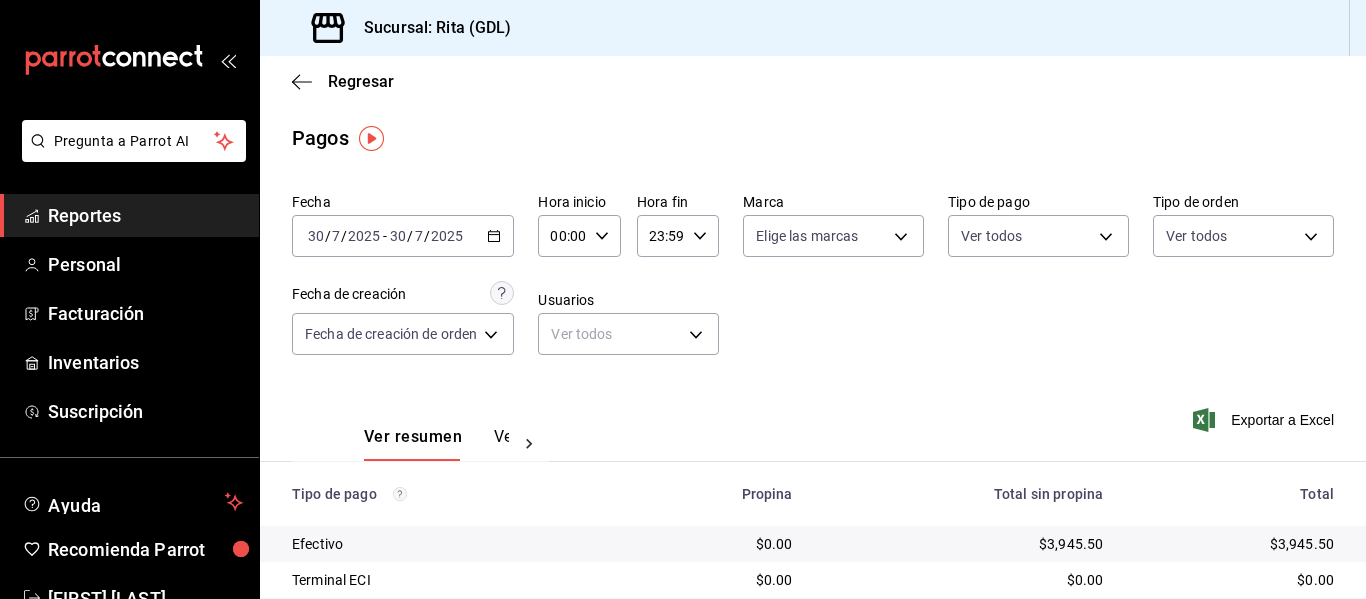click on "2025-07-30 30 / 7 / 2025 - 2025-07-30 30 / 7 / 2025" at bounding box center [403, 236] 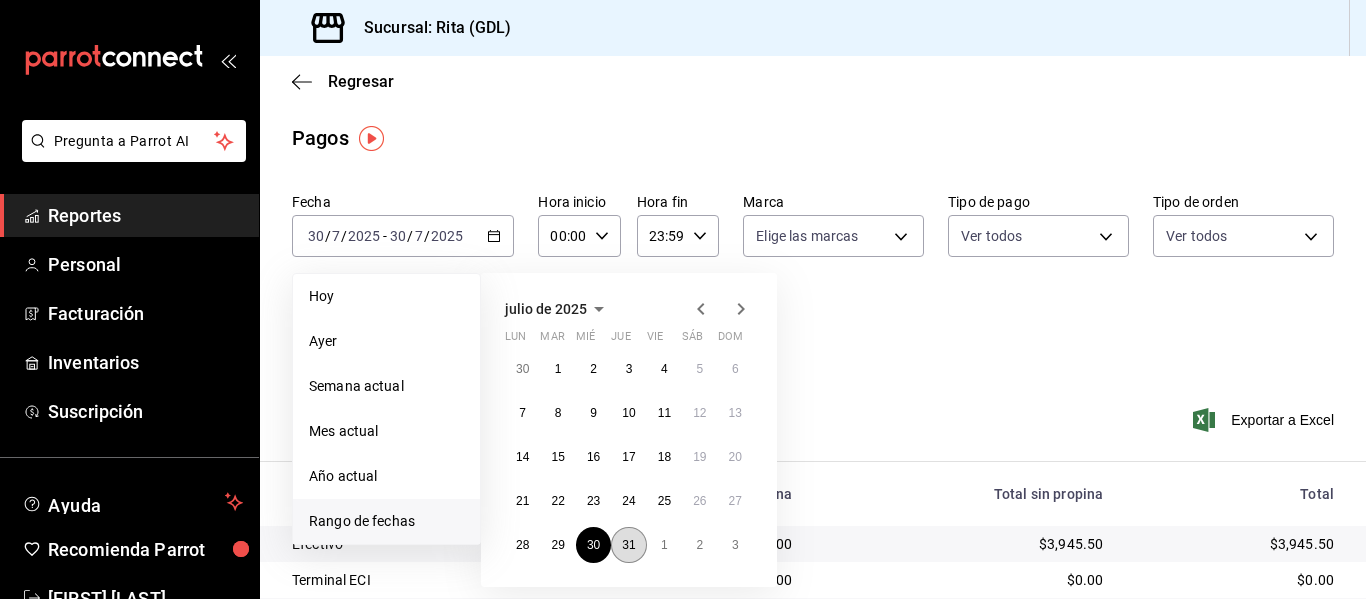 click on "31" at bounding box center (628, 545) 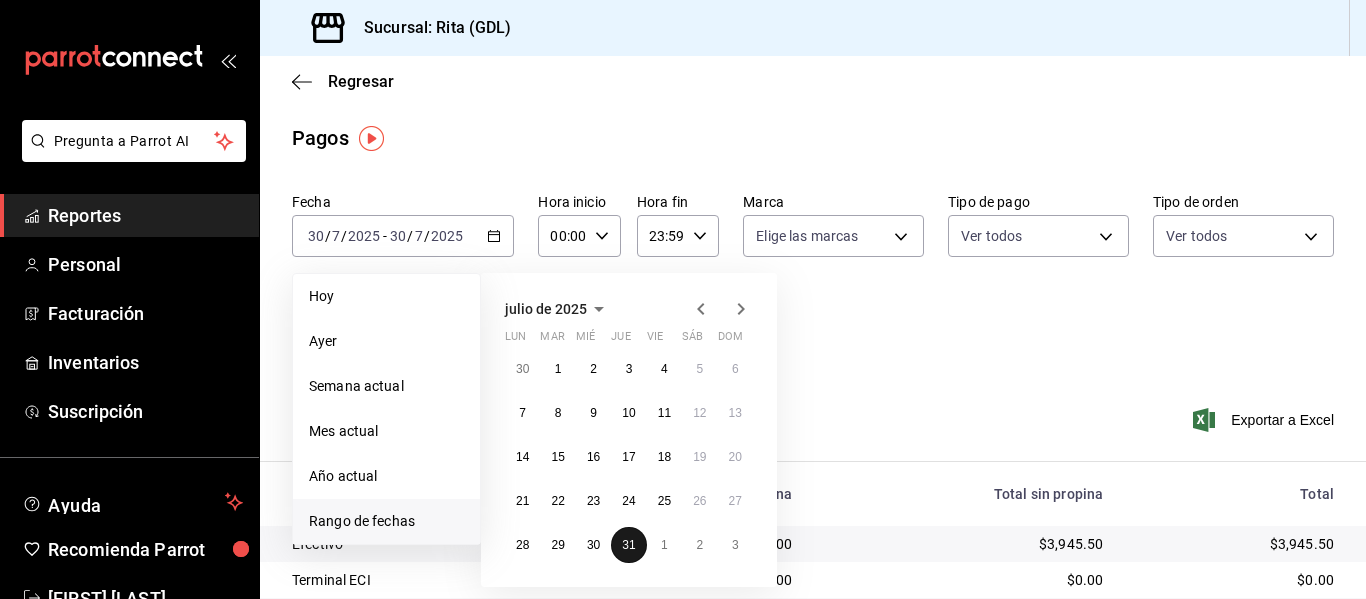 click on "31" at bounding box center (628, 545) 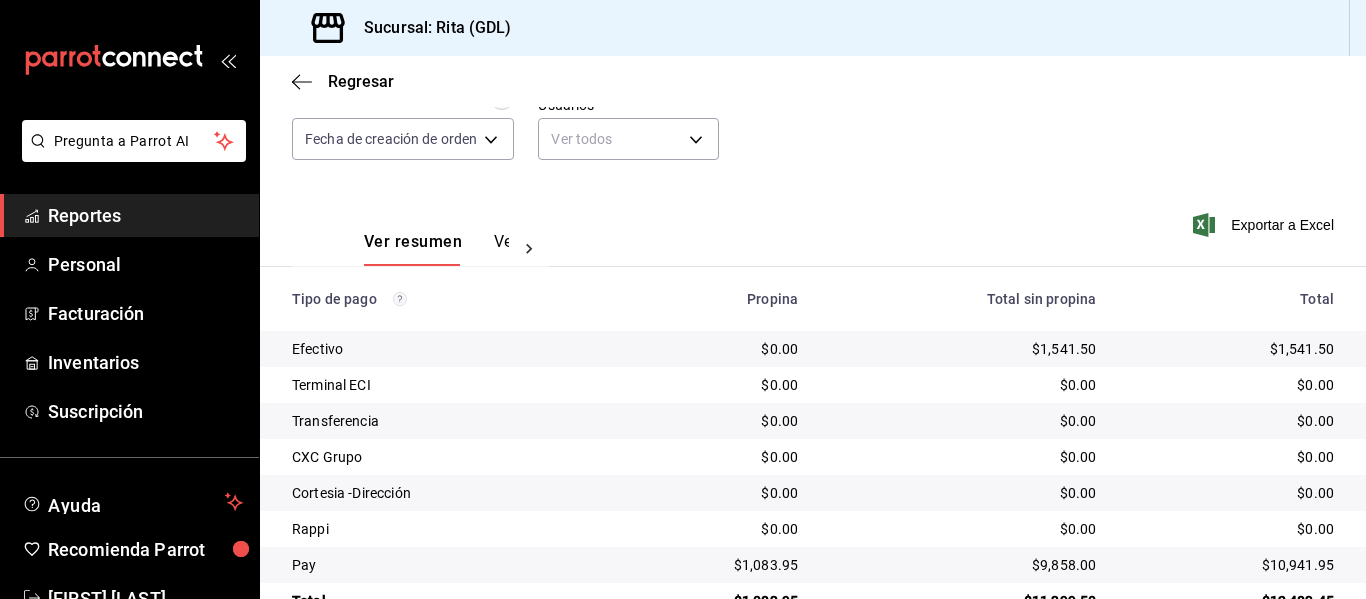 scroll, scrollTop: 248, scrollLeft: 0, axis: vertical 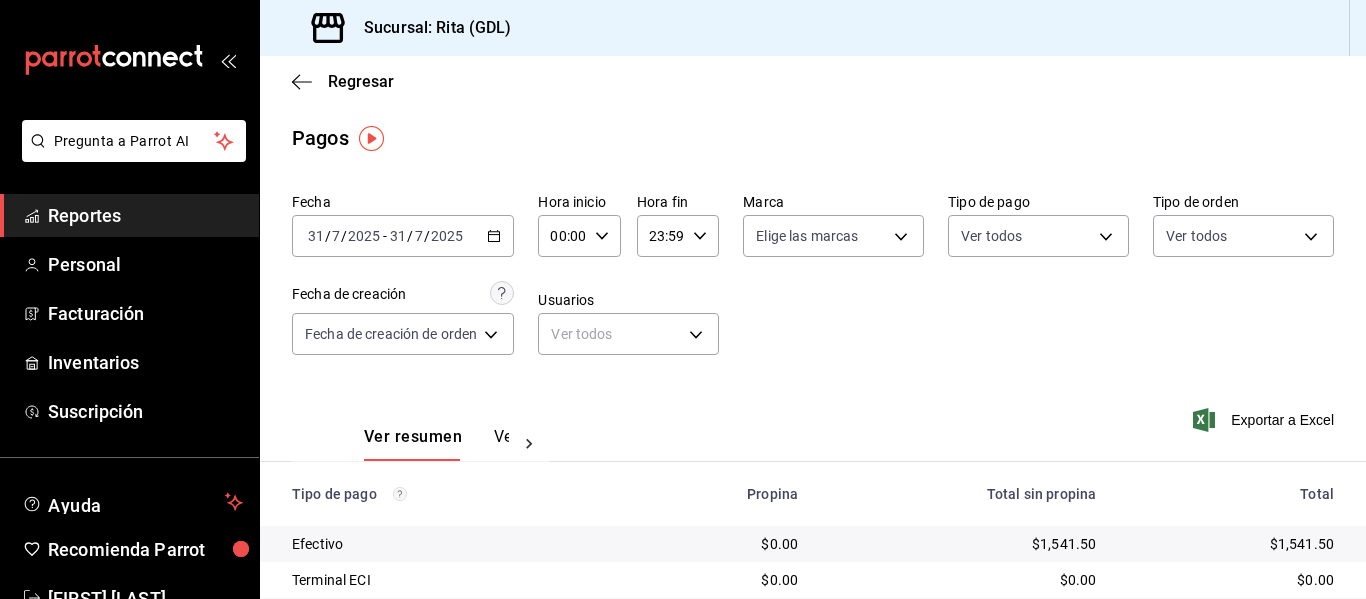 click on "2025-07-31 31 / 7 / 2025 - 2025-07-31 31 / 7 / 2025" at bounding box center (403, 236) 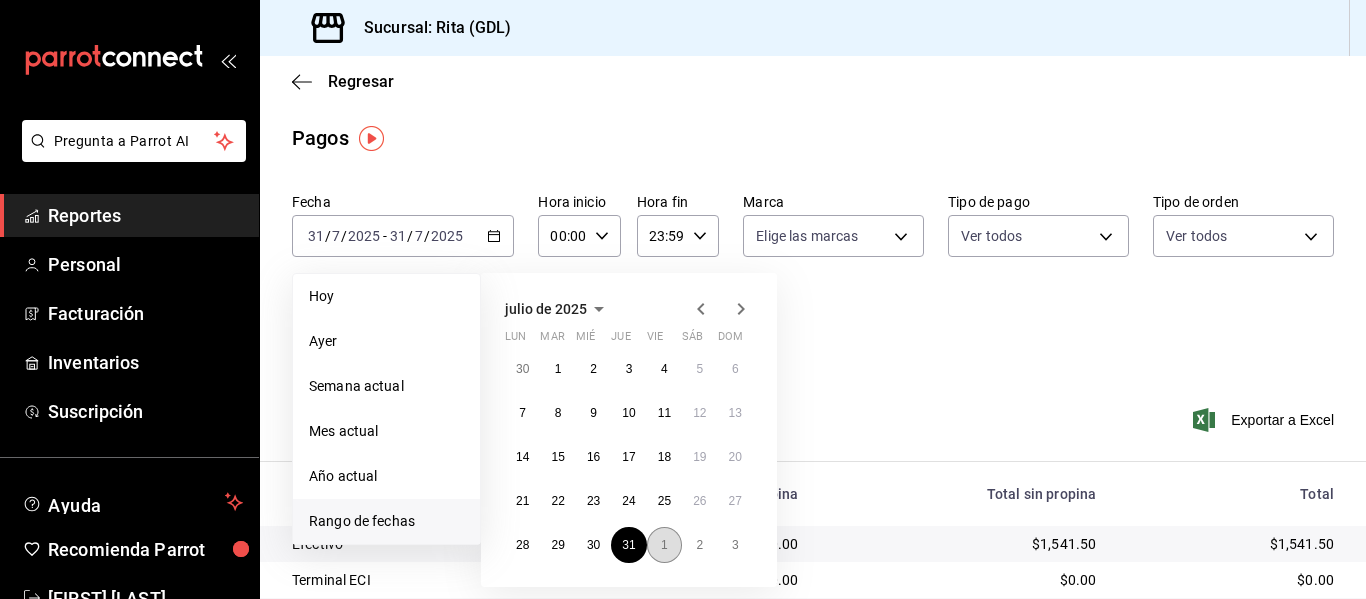 click on "1" at bounding box center (664, 545) 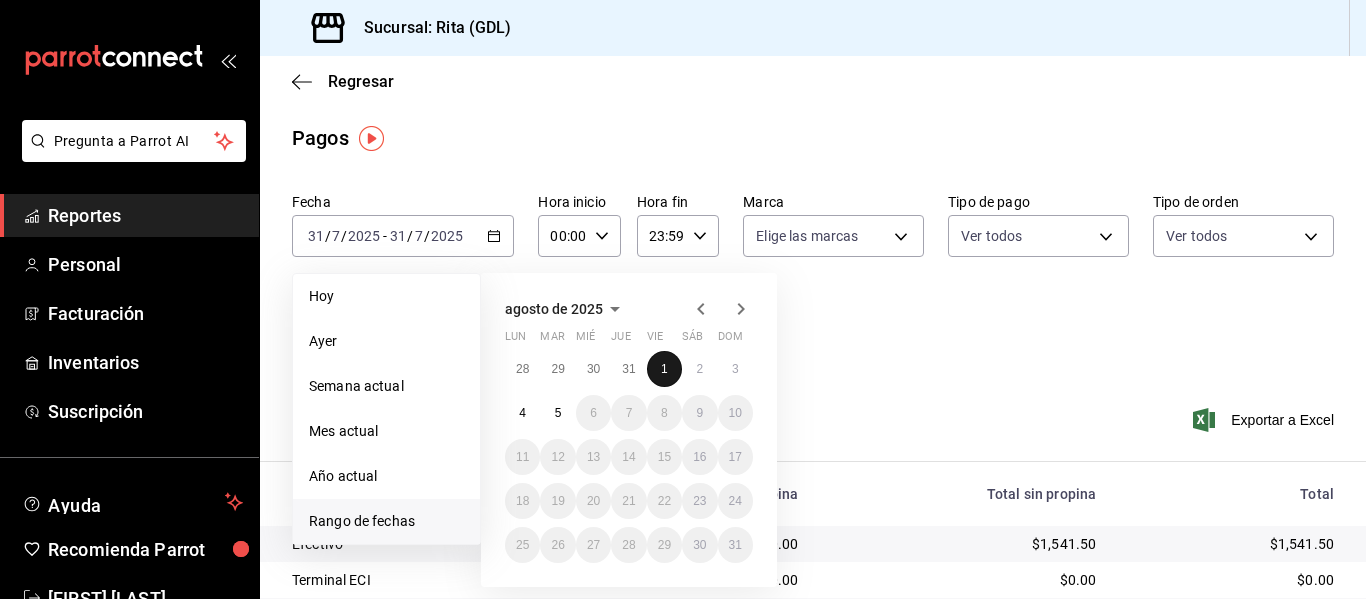 click on "1" at bounding box center [664, 369] 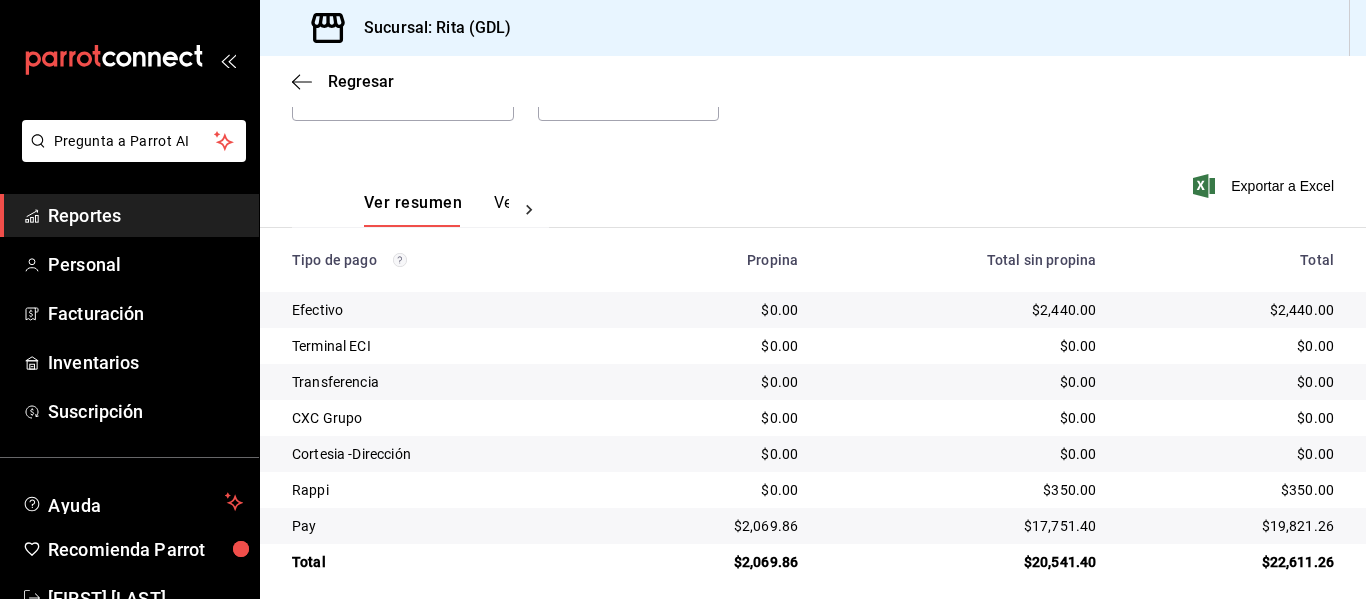 scroll, scrollTop: 248, scrollLeft: 0, axis: vertical 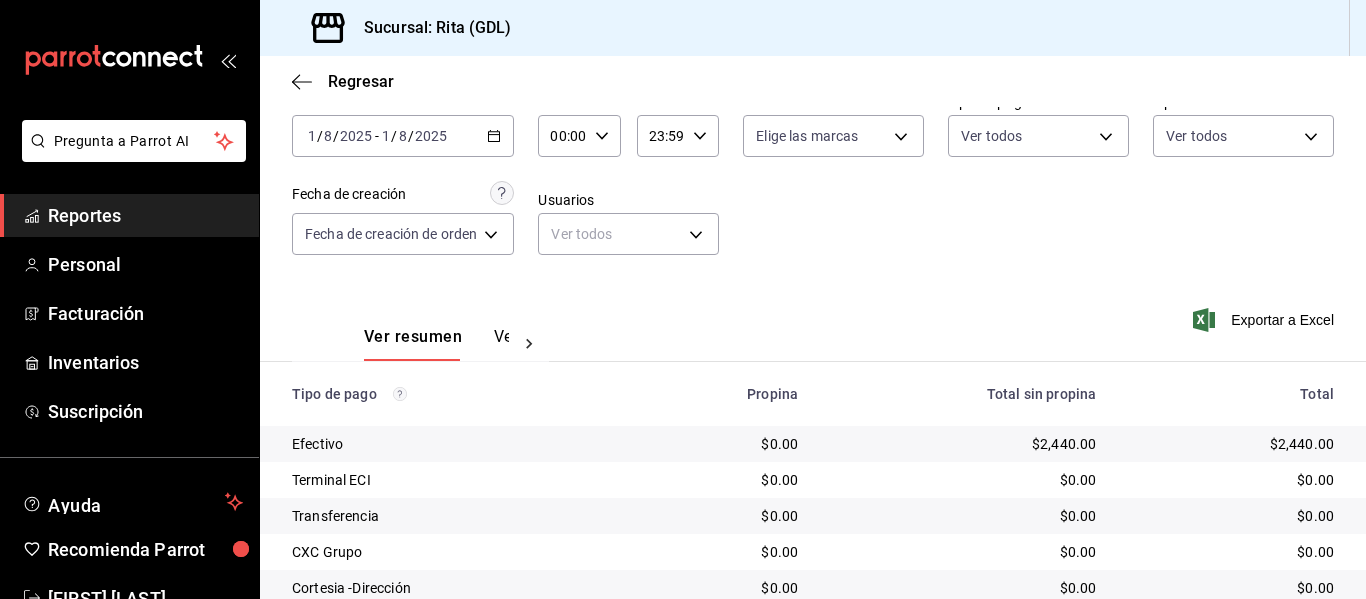 click on "2025-08-01 1 / 8 / 2025 - 2025-08-01 1 / 8 / 2025" at bounding box center (403, 136) 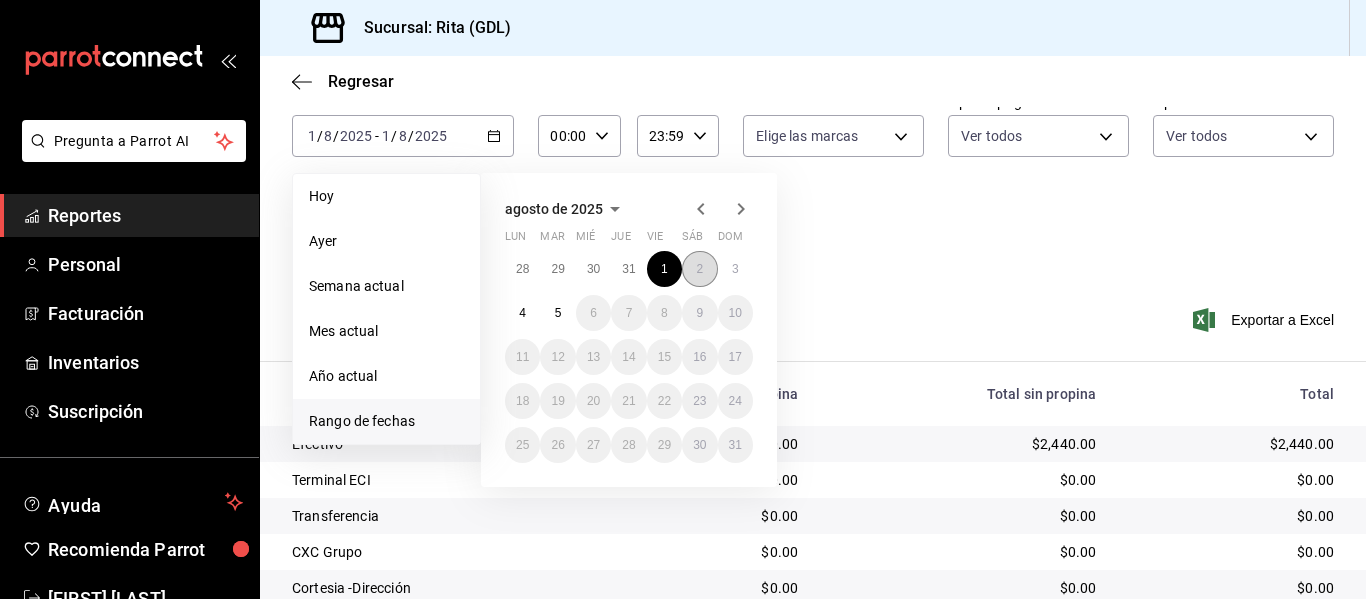 click on "2" at bounding box center (699, 269) 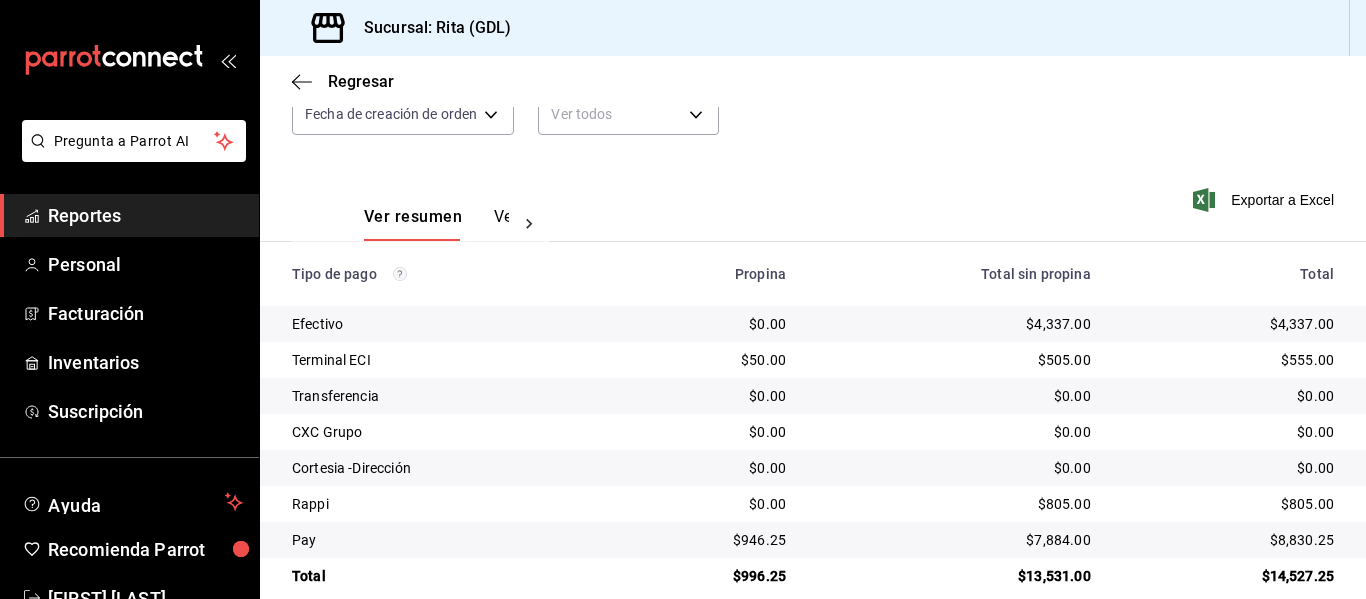 scroll, scrollTop: 248, scrollLeft: 0, axis: vertical 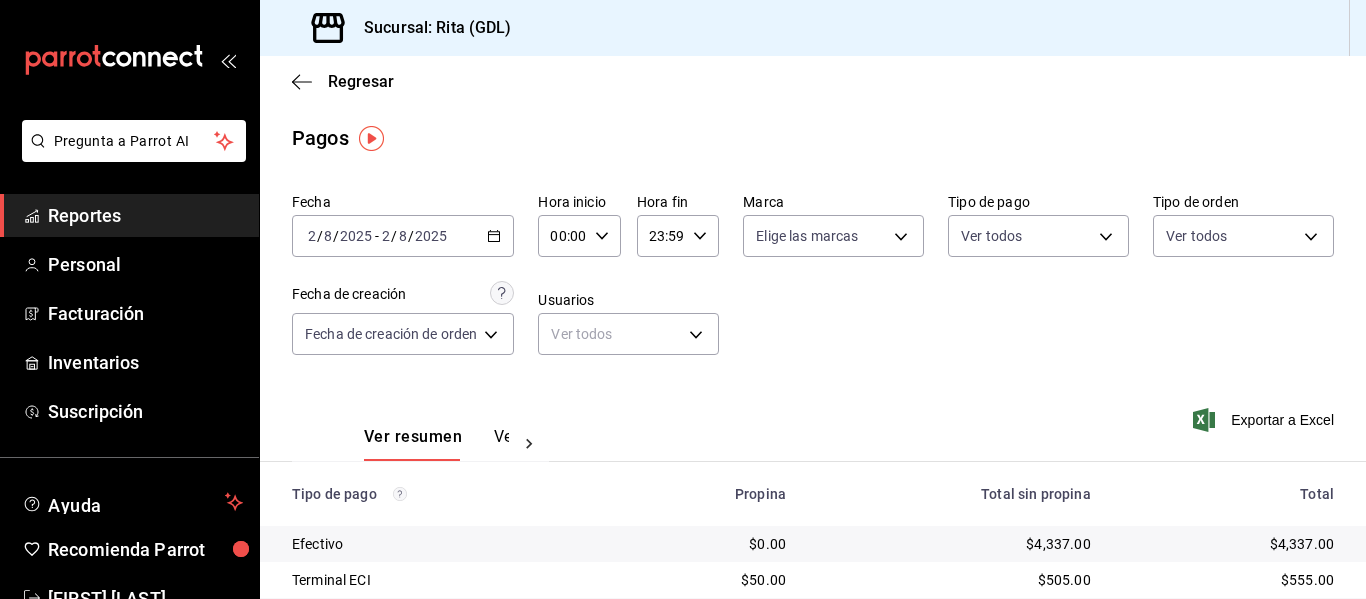 click 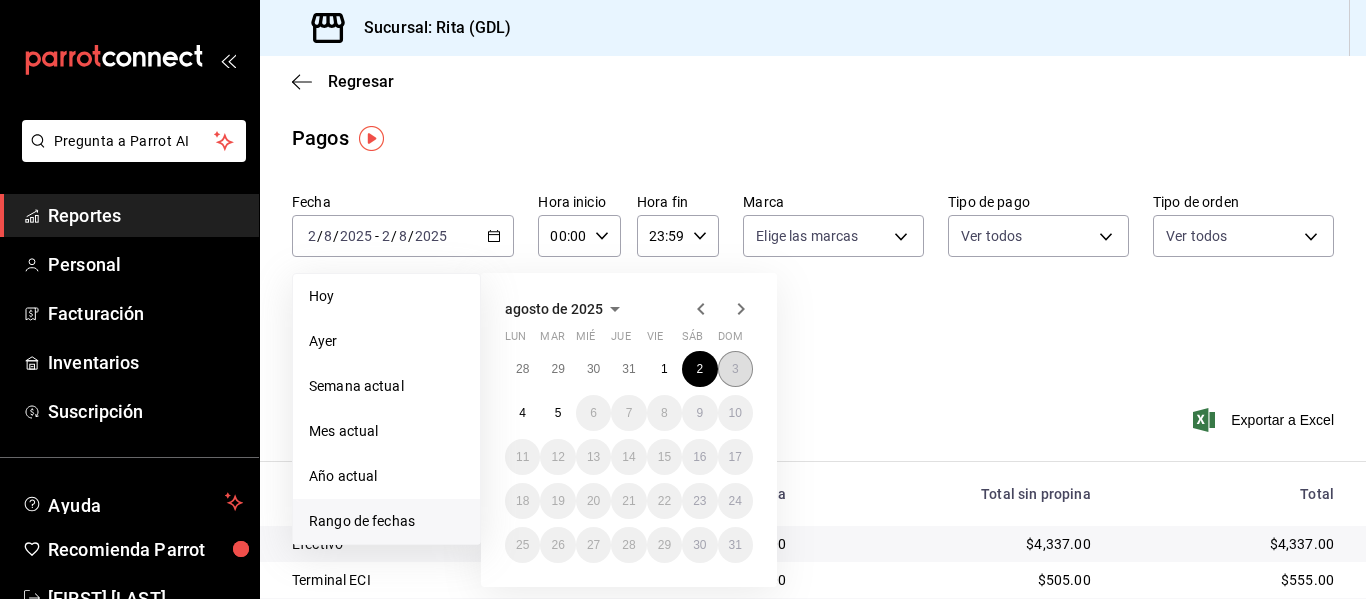 click on "3" at bounding box center (735, 369) 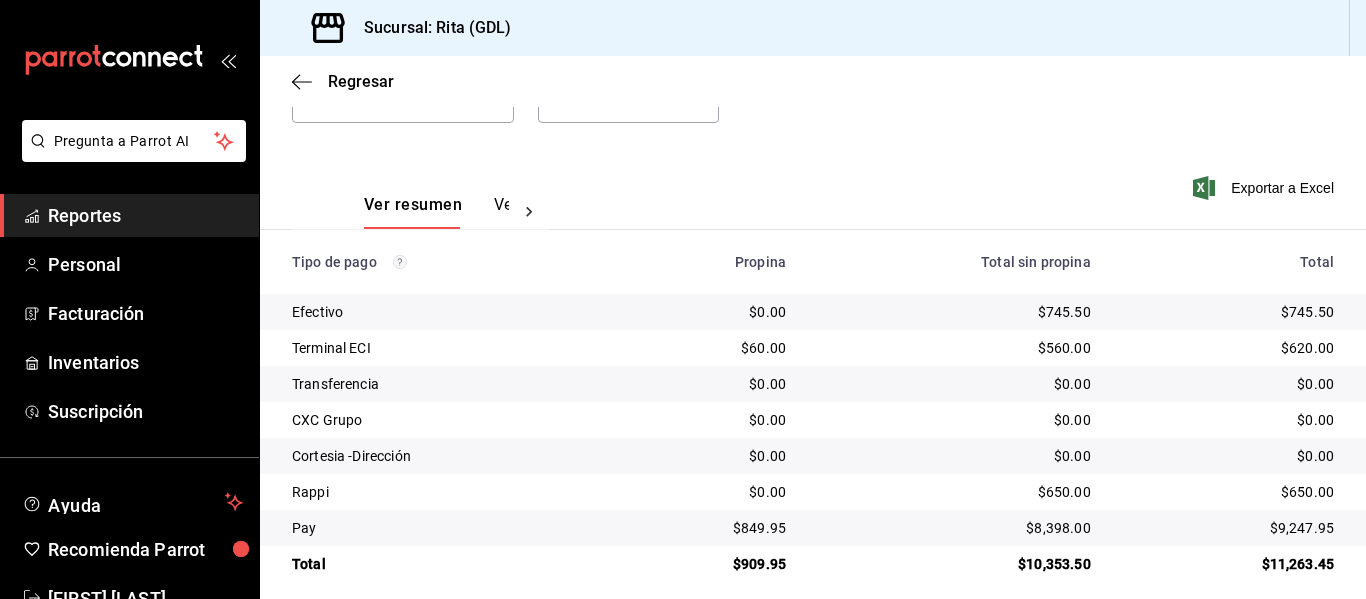 scroll, scrollTop: 248, scrollLeft: 0, axis: vertical 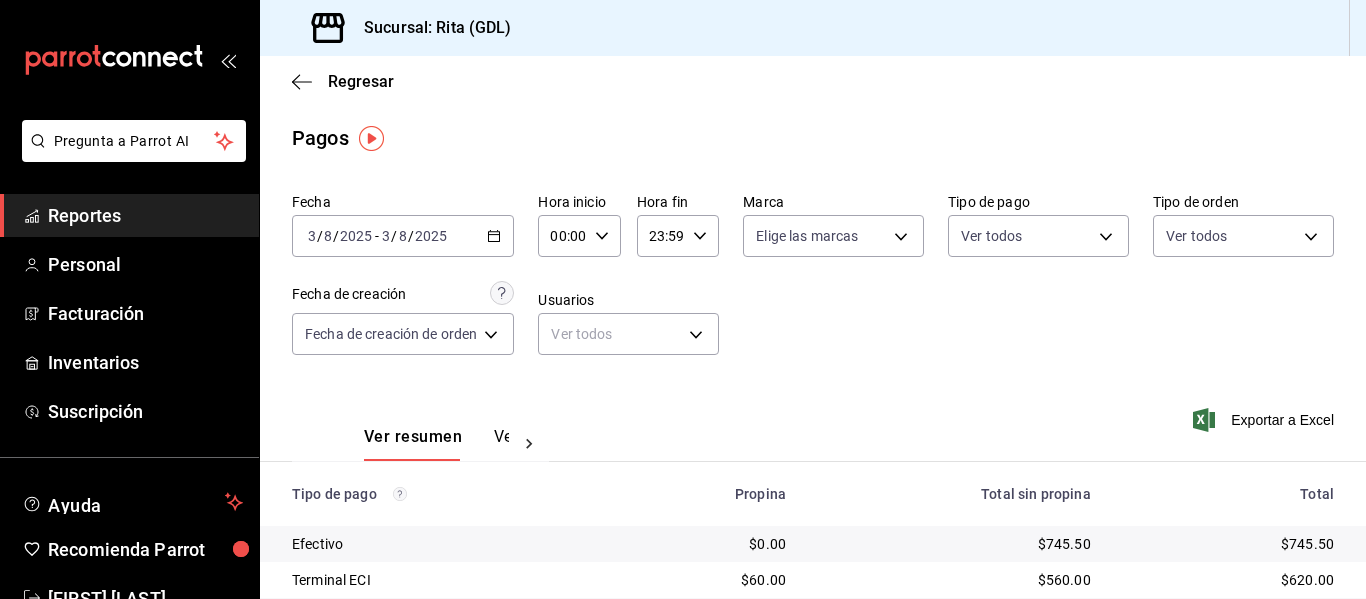 click 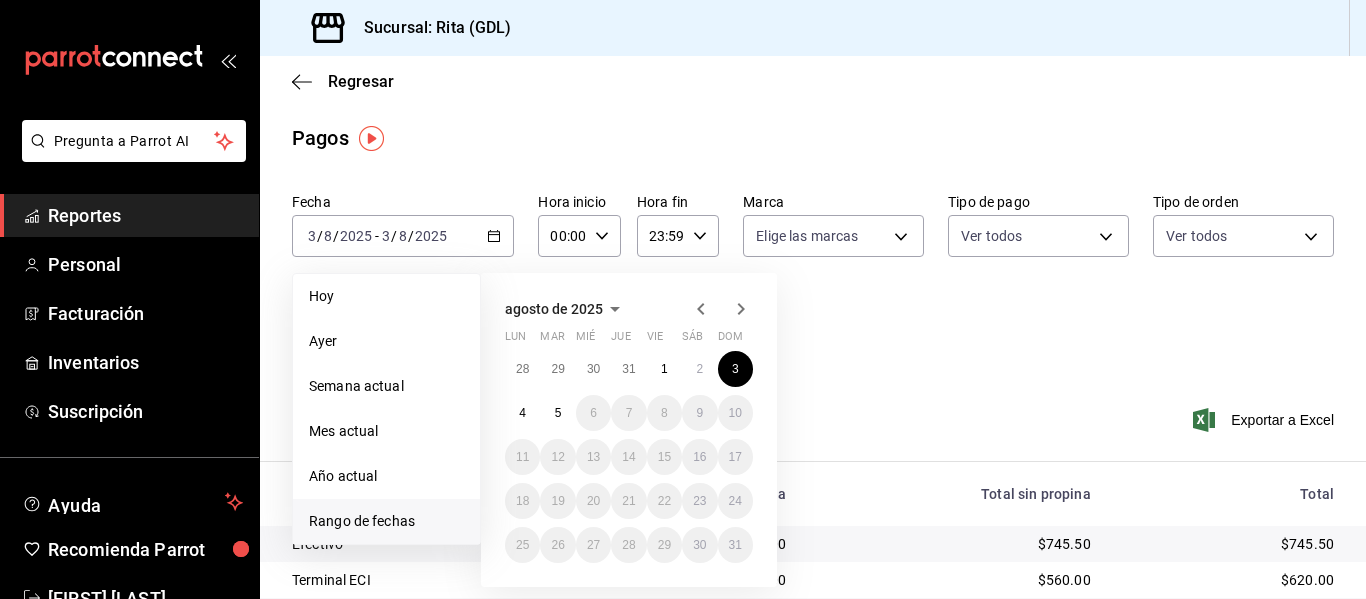 click 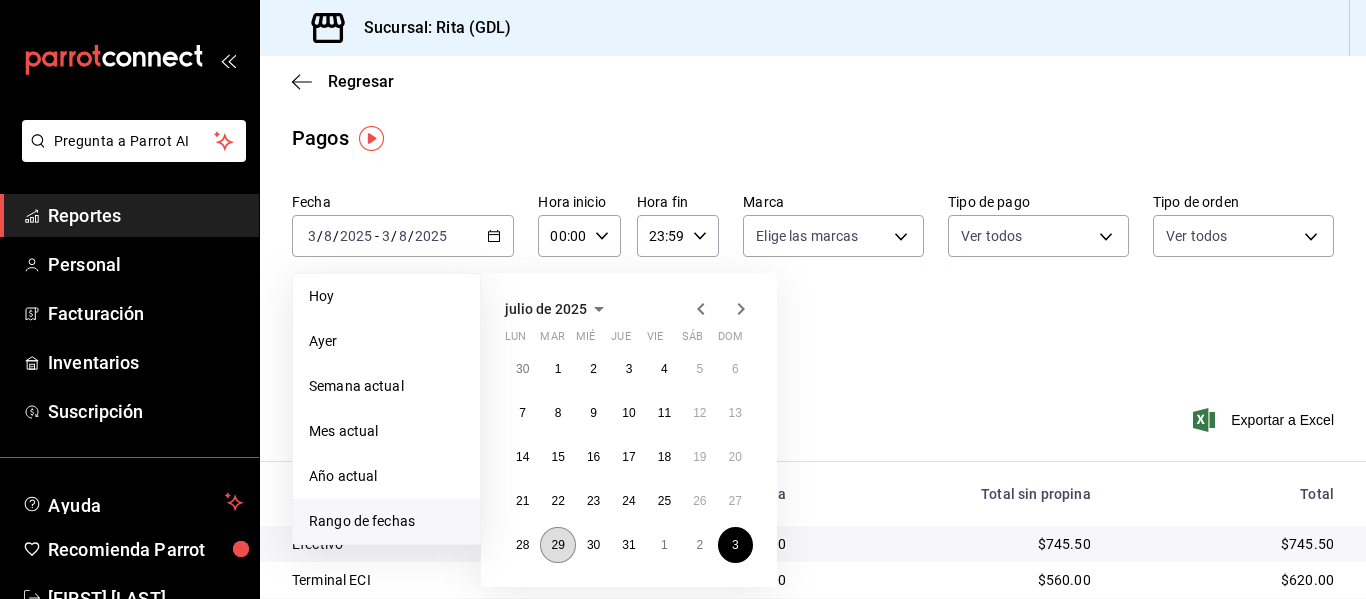 click on "29" at bounding box center (557, 545) 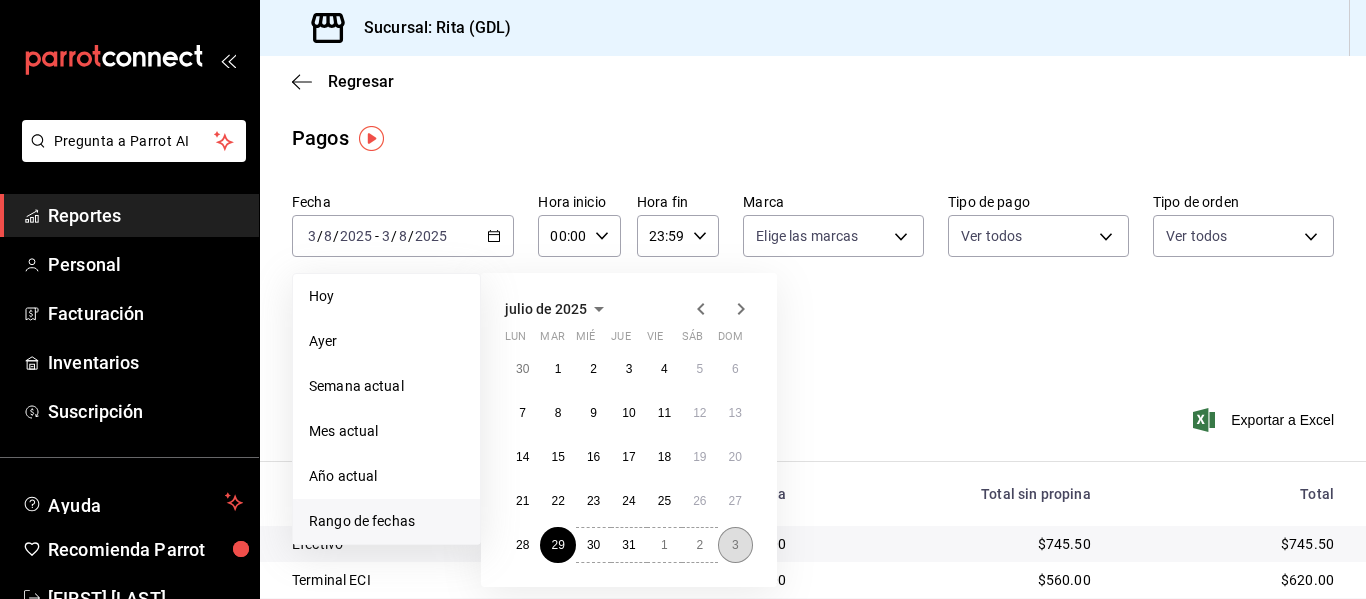 click on "3" at bounding box center [735, 545] 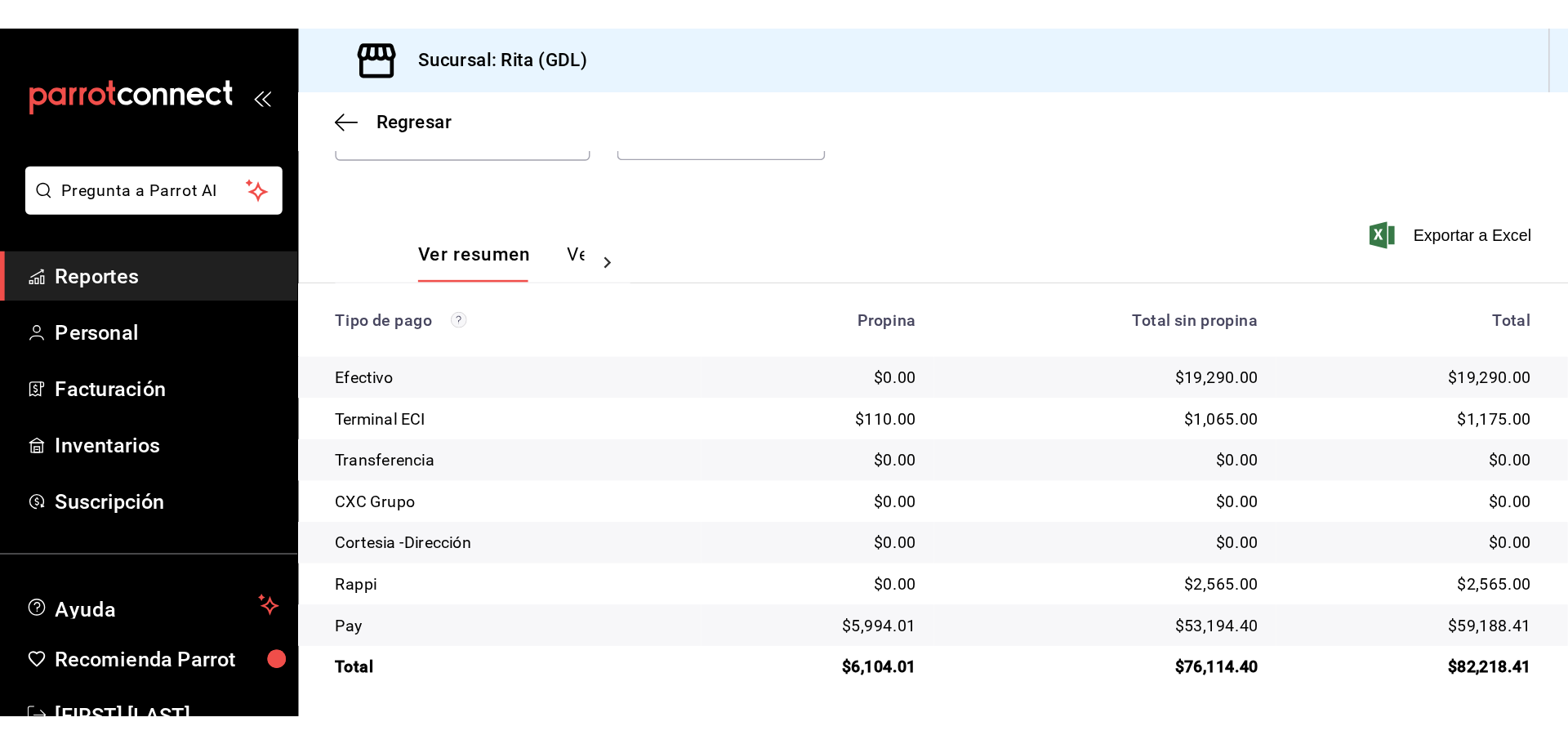 scroll, scrollTop: 203, scrollLeft: 0, axis: vertical 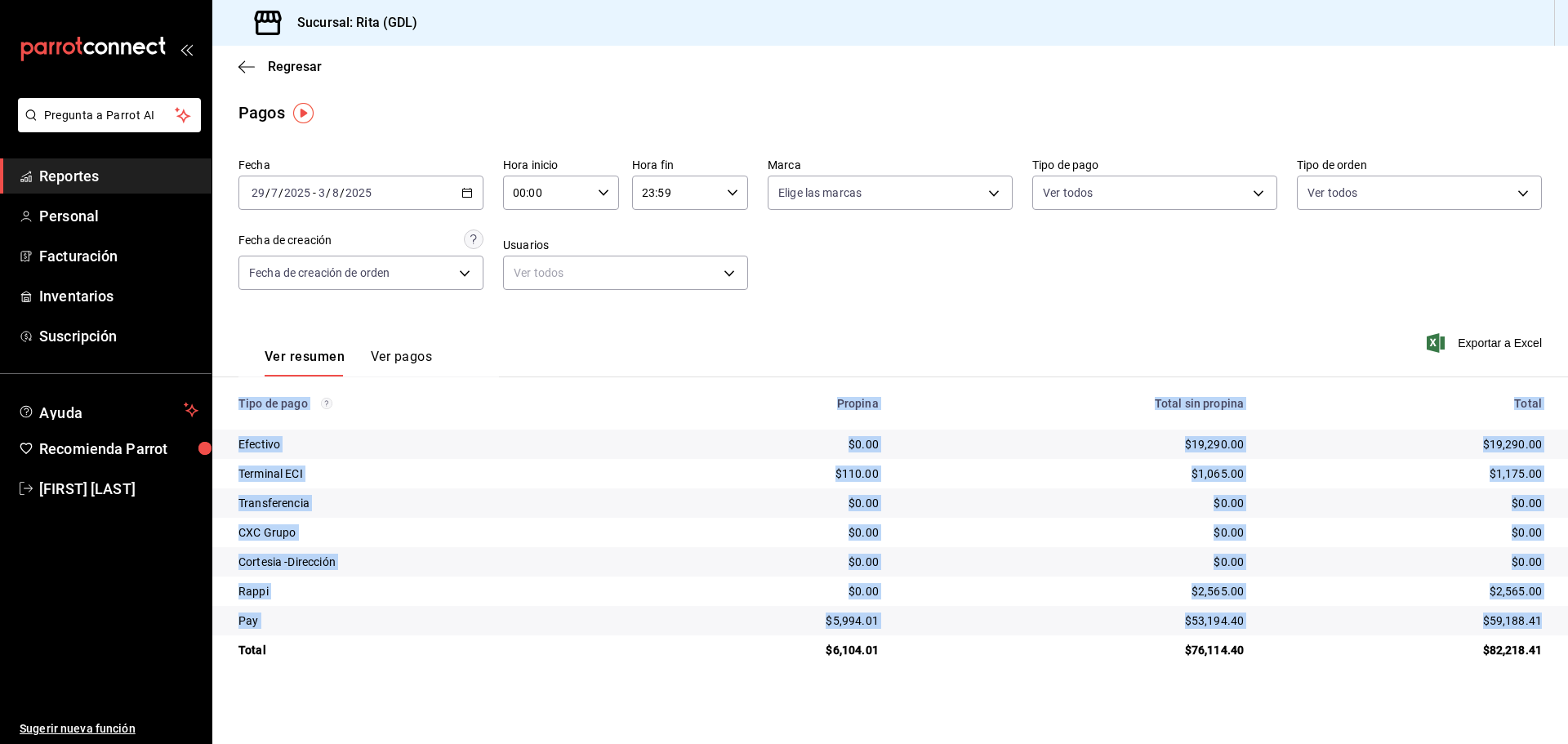 drag, startPoint x: 240, startPoint y: 404, endPoint x: 1544, endPoint y: 621, distance: 1321.9323 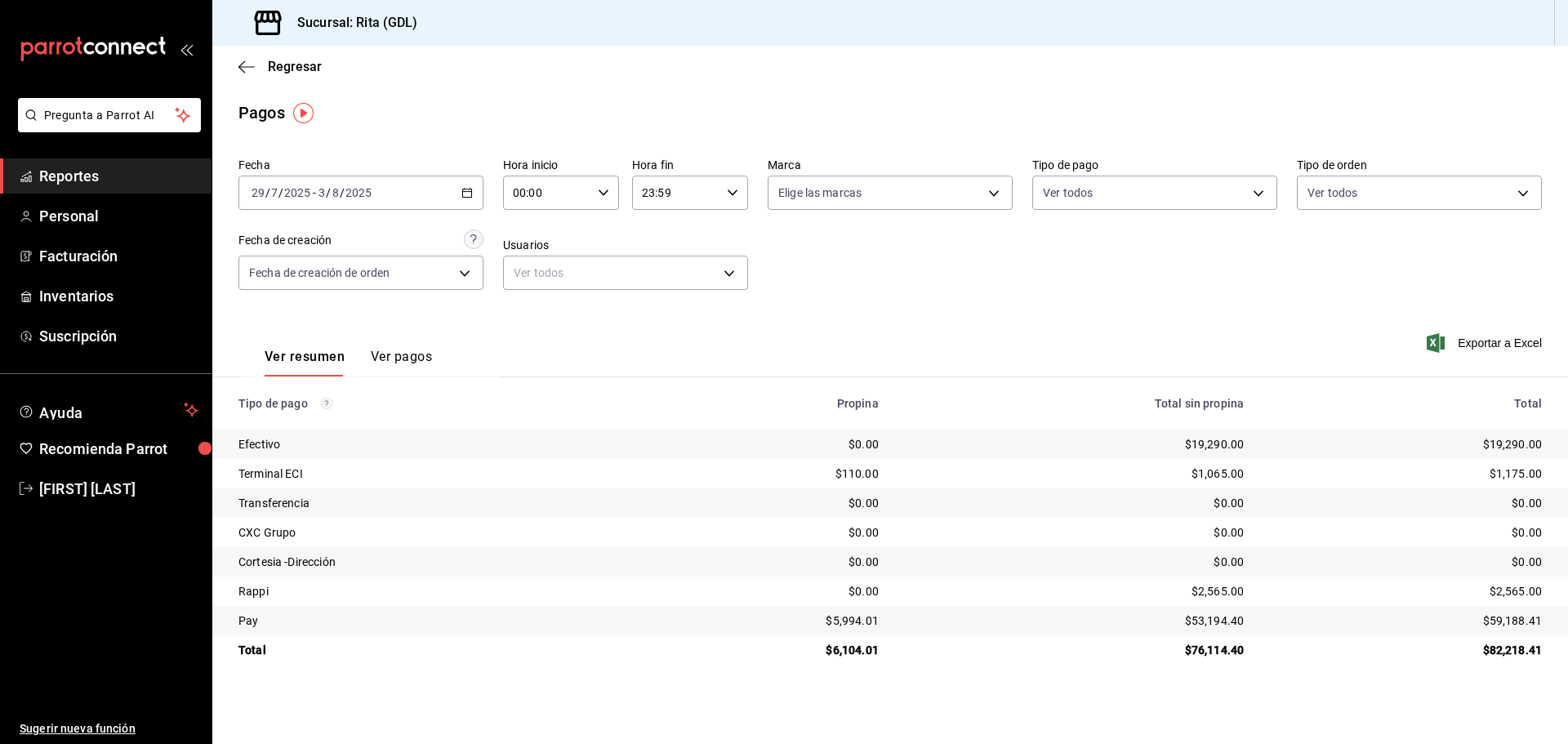 scroll, scrollTop: 0, scrollLeft: 0, axis: both 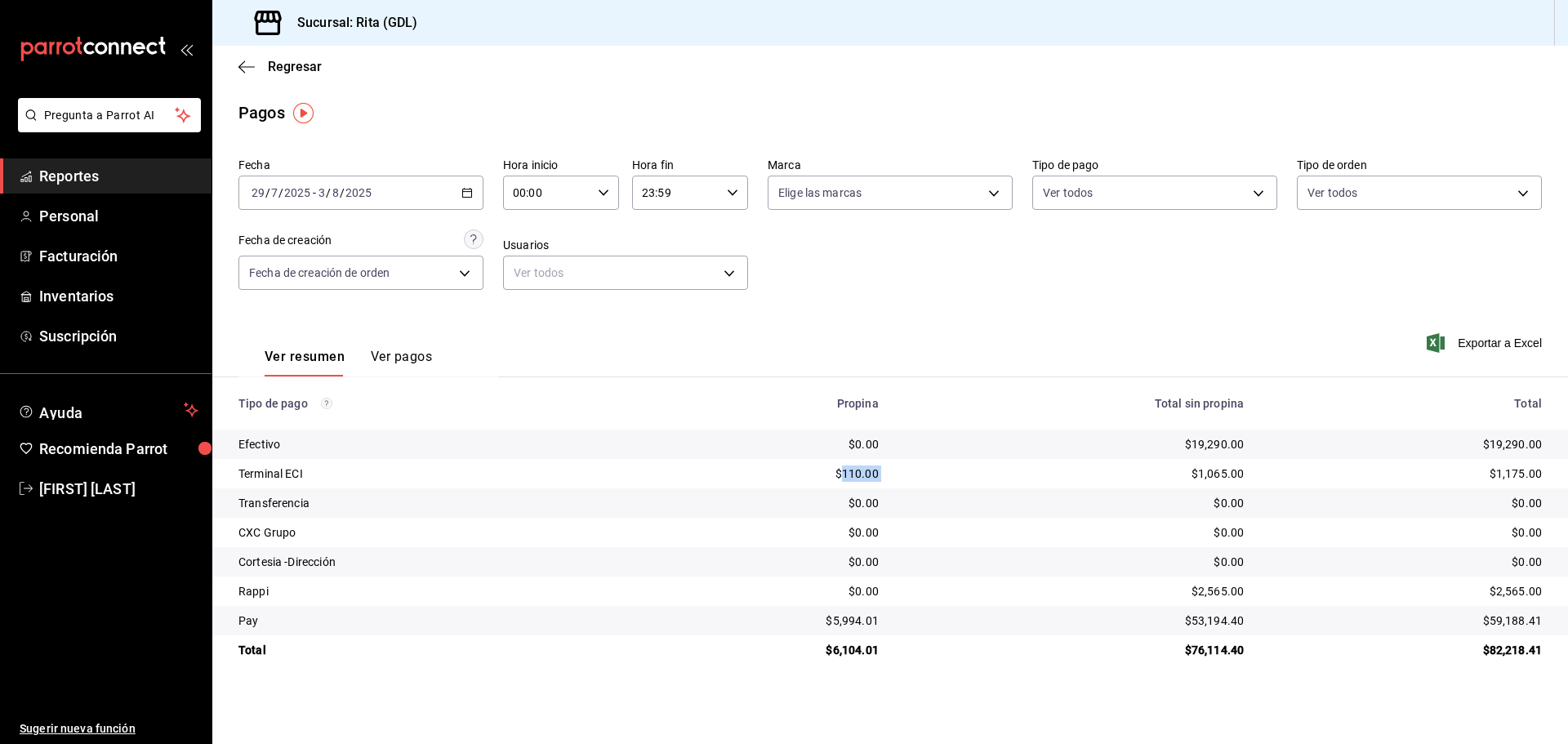 drag, startPoint x: 851, startPoint y: 473, endPoint x: 912, endPoint y: 470, distance: 61.07373 